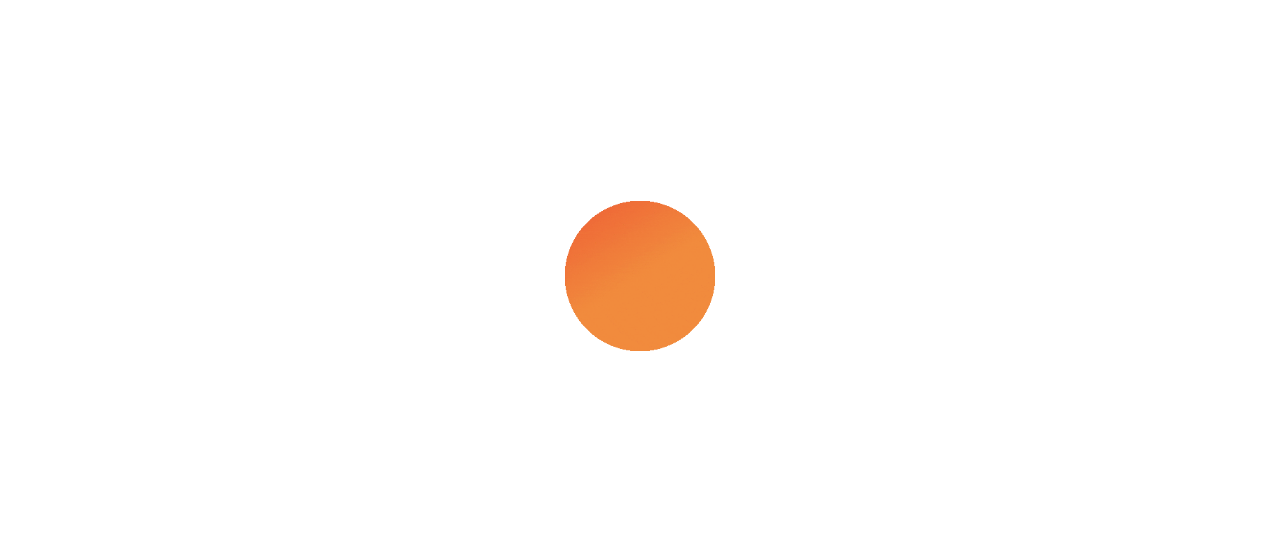 scroll, scrollTop: 0, scrollLeft: 0, axis: both 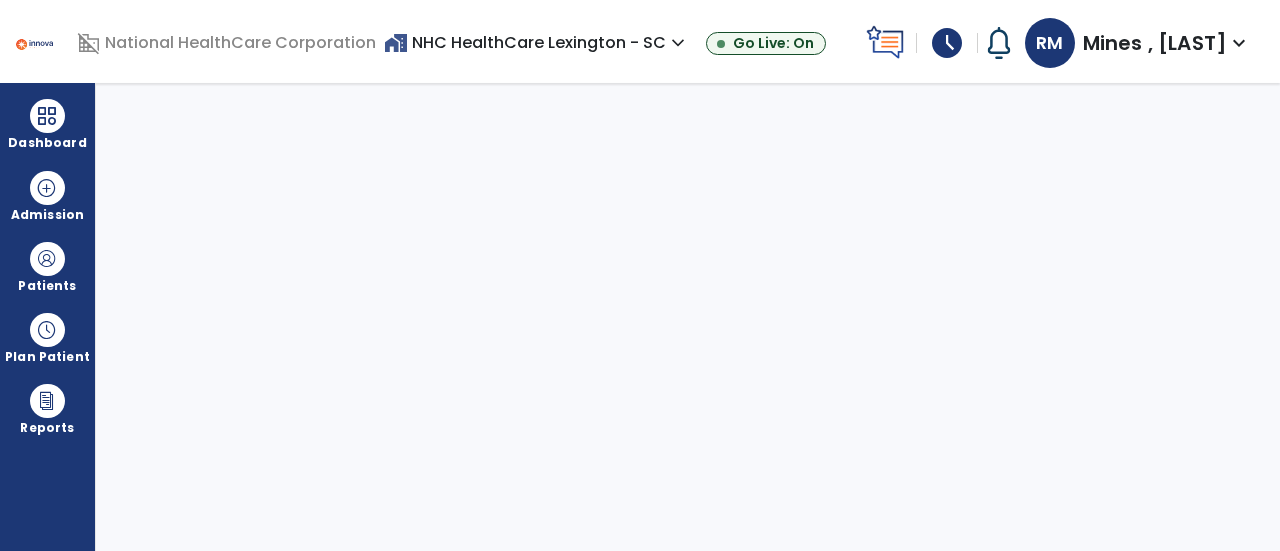 select on "****" 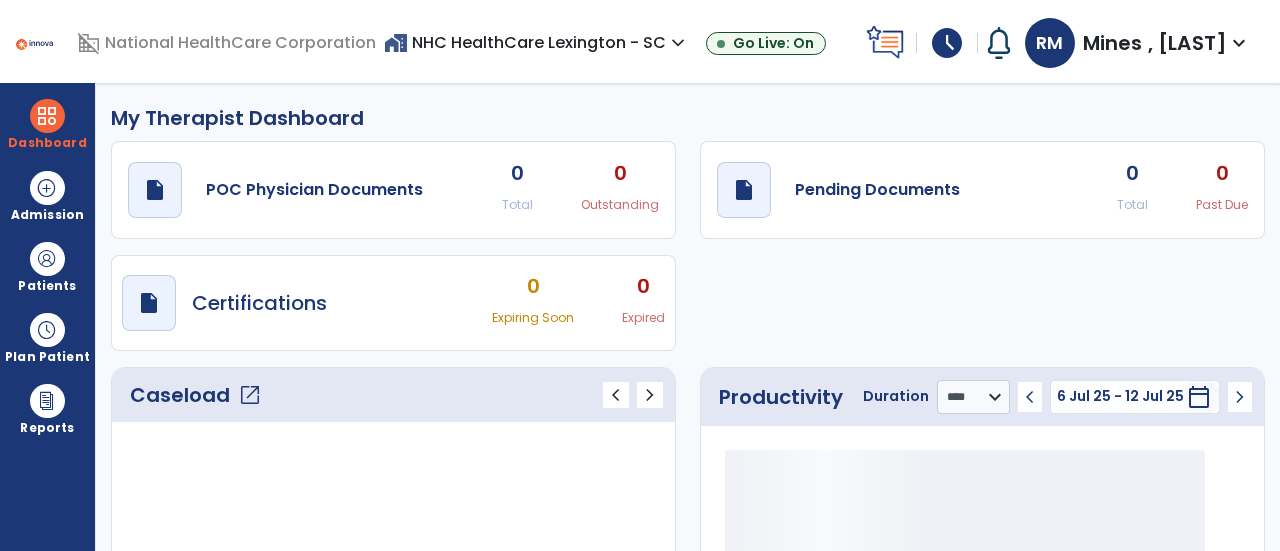 click on "schedule" at bounding box center (947, 43) 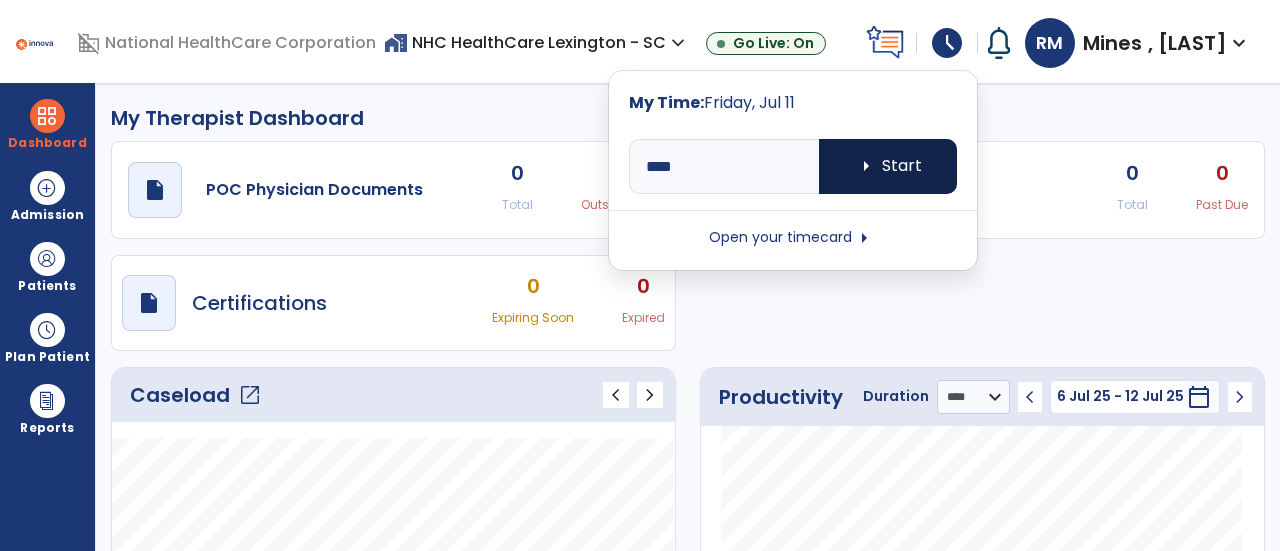 click on "arrow_right  Start" at bounding box center [888, 166] 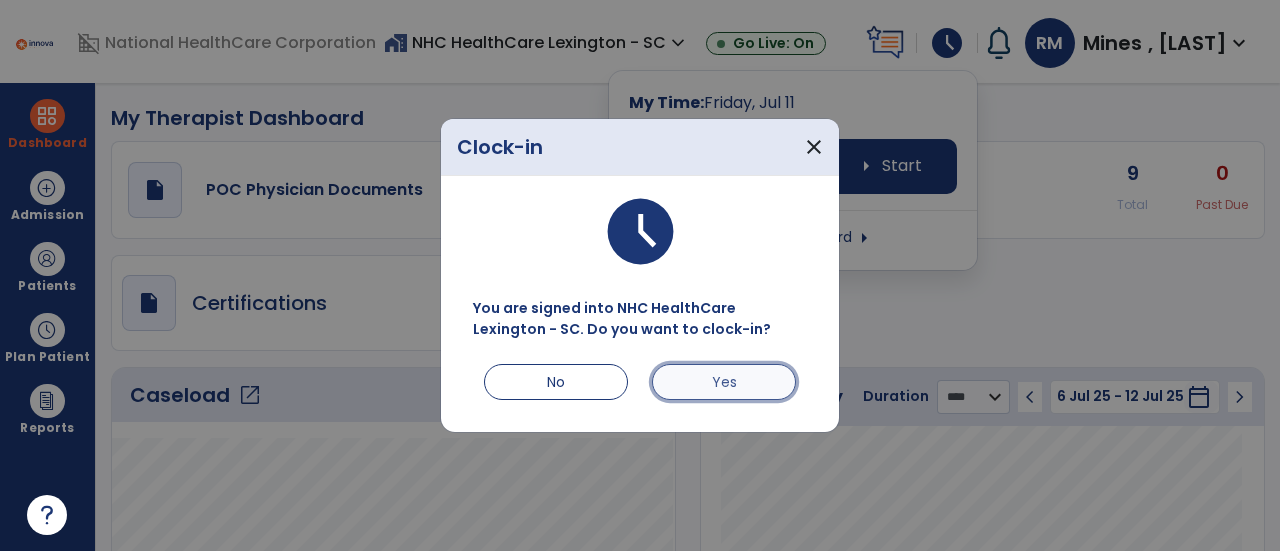 click on "Yes" at bounding box center (724, 382) 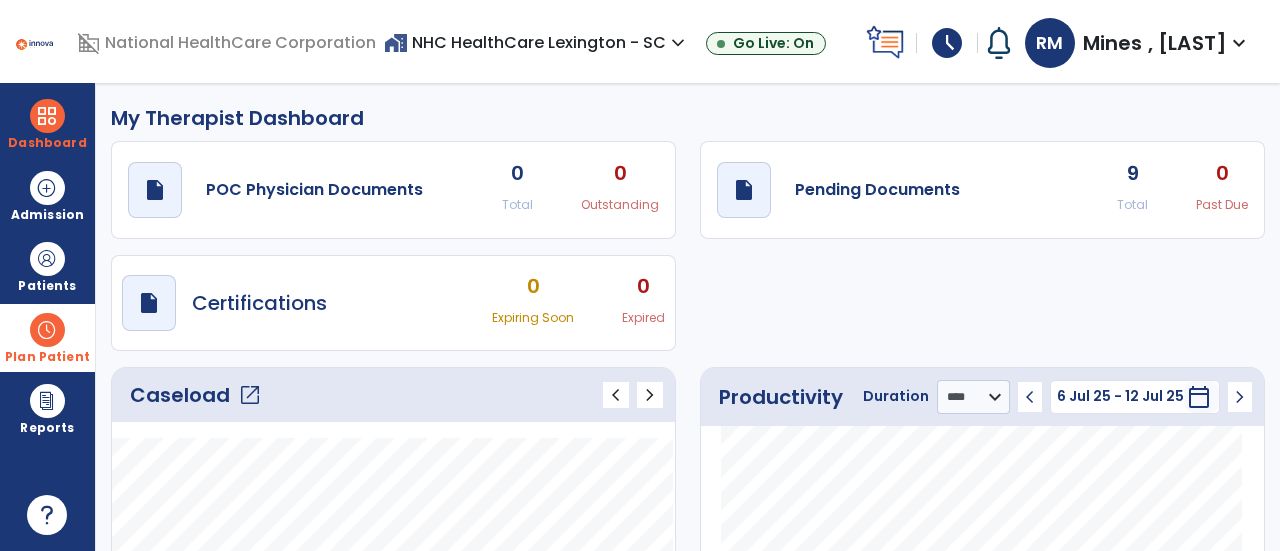 click on "Plan Patient" at bounding box center [47, 266] 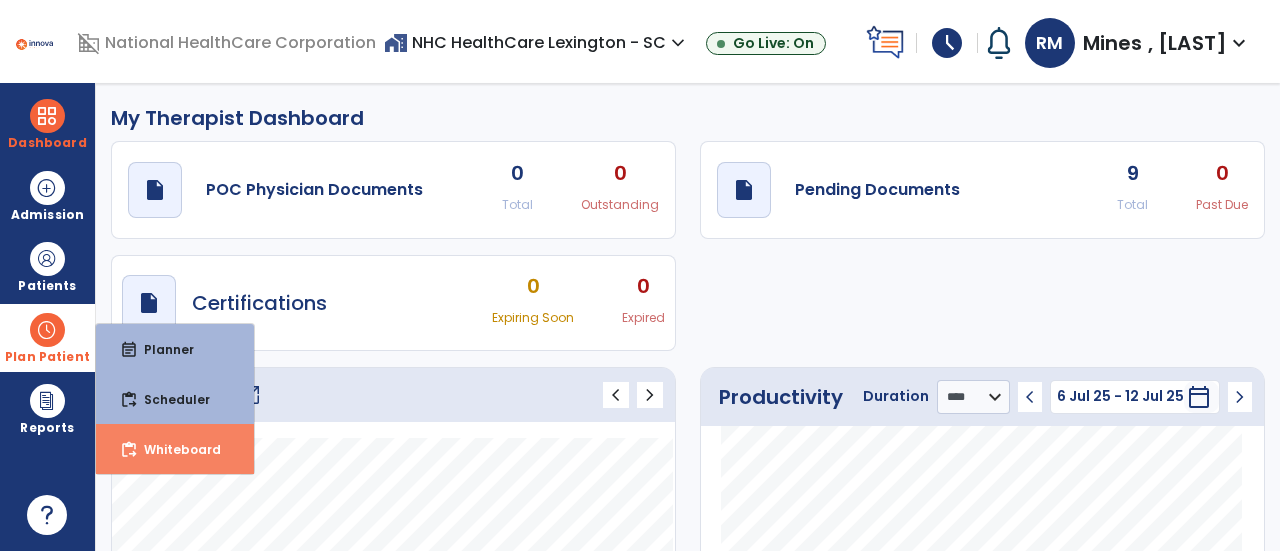 click on "Whiteboard" at bounding box center [174, 449] 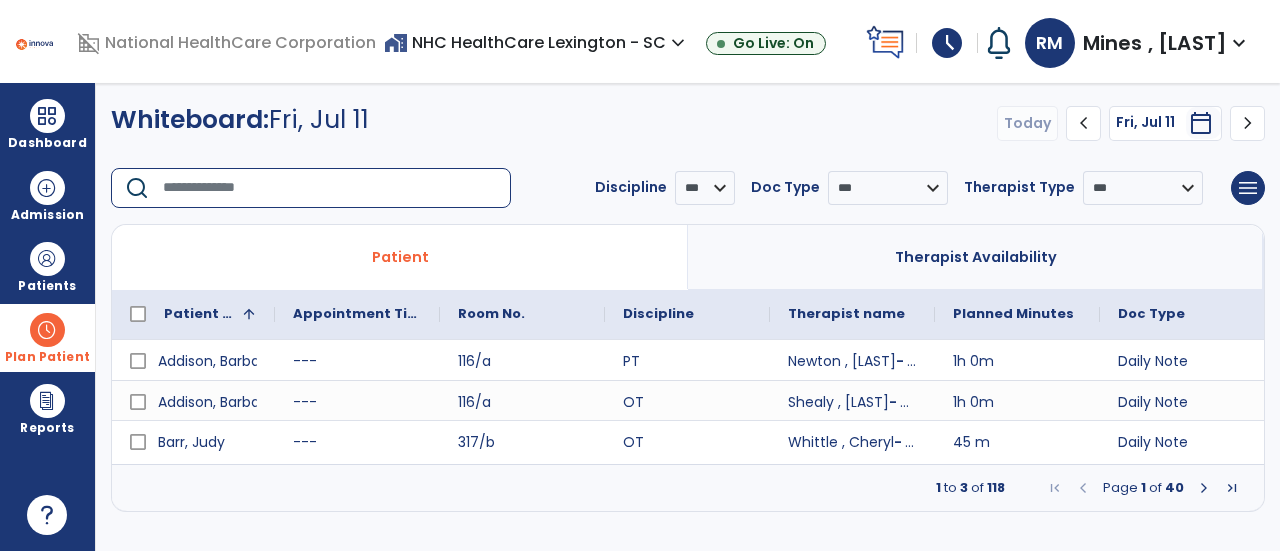 click 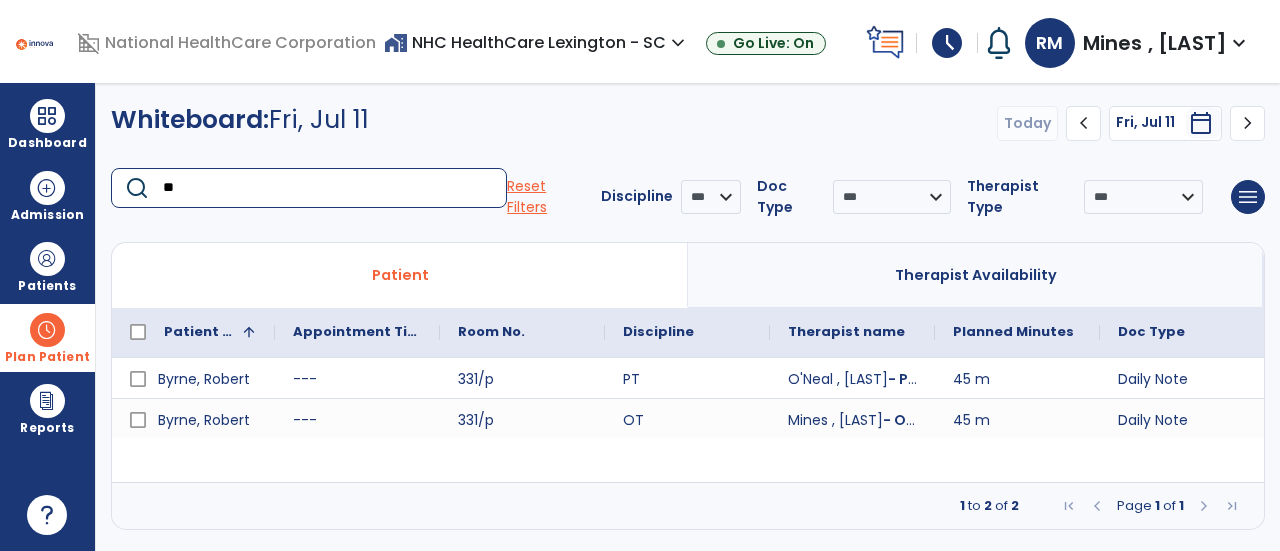 type on "*" 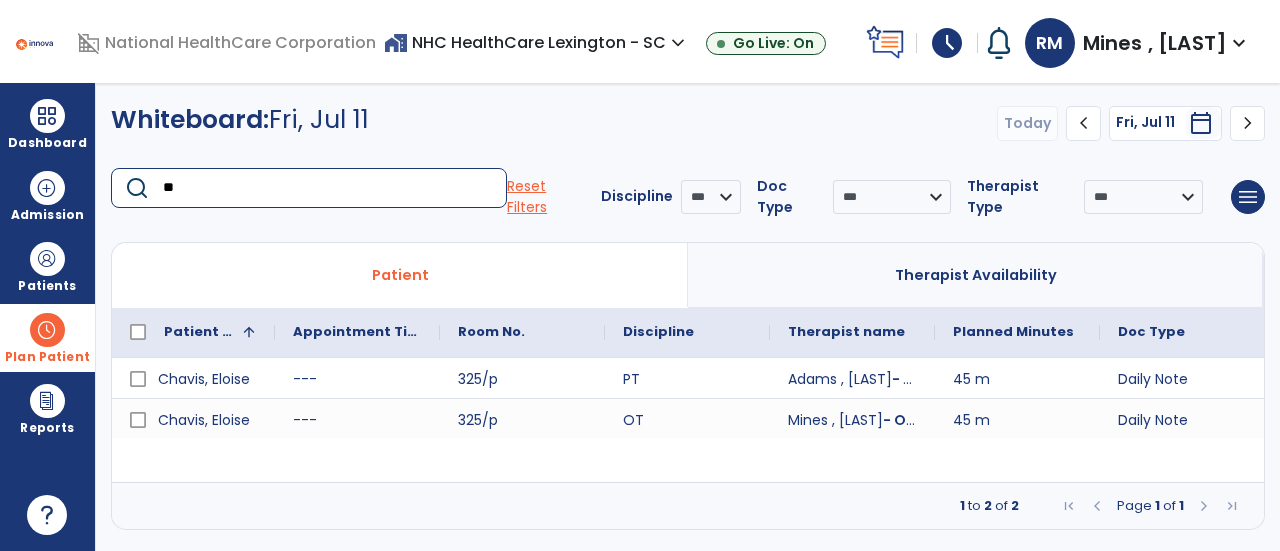type on "*" 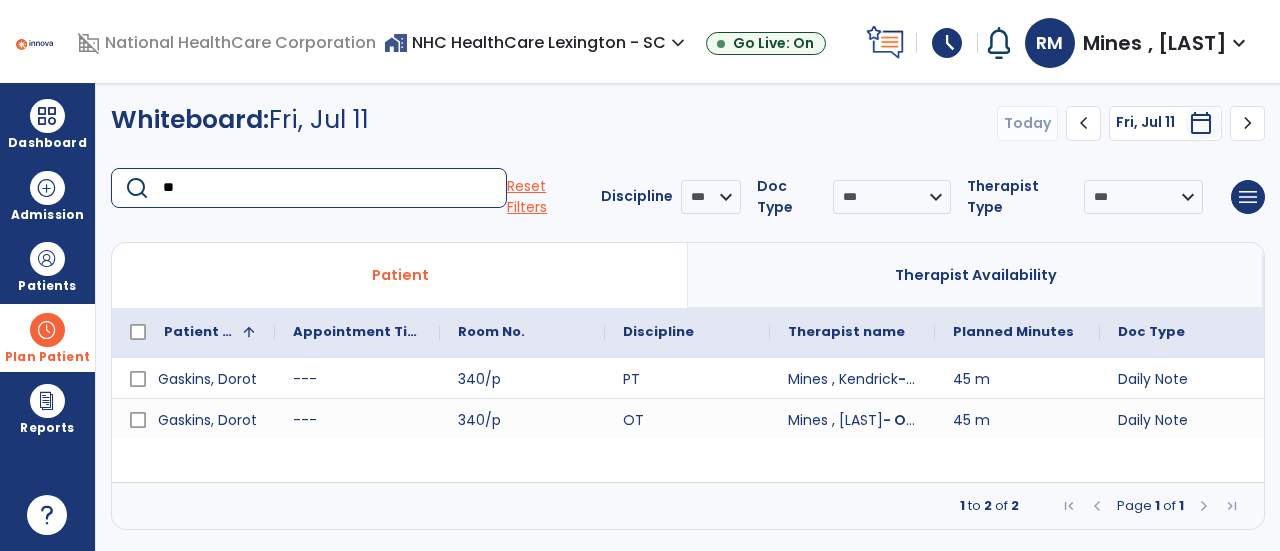 type on "*" 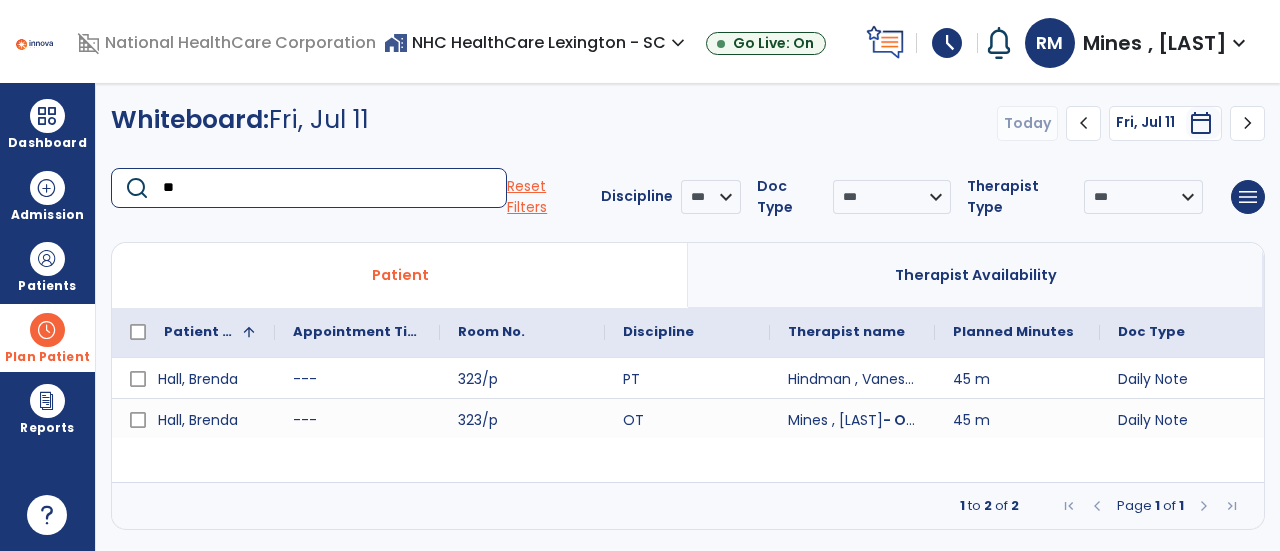 type on "*" 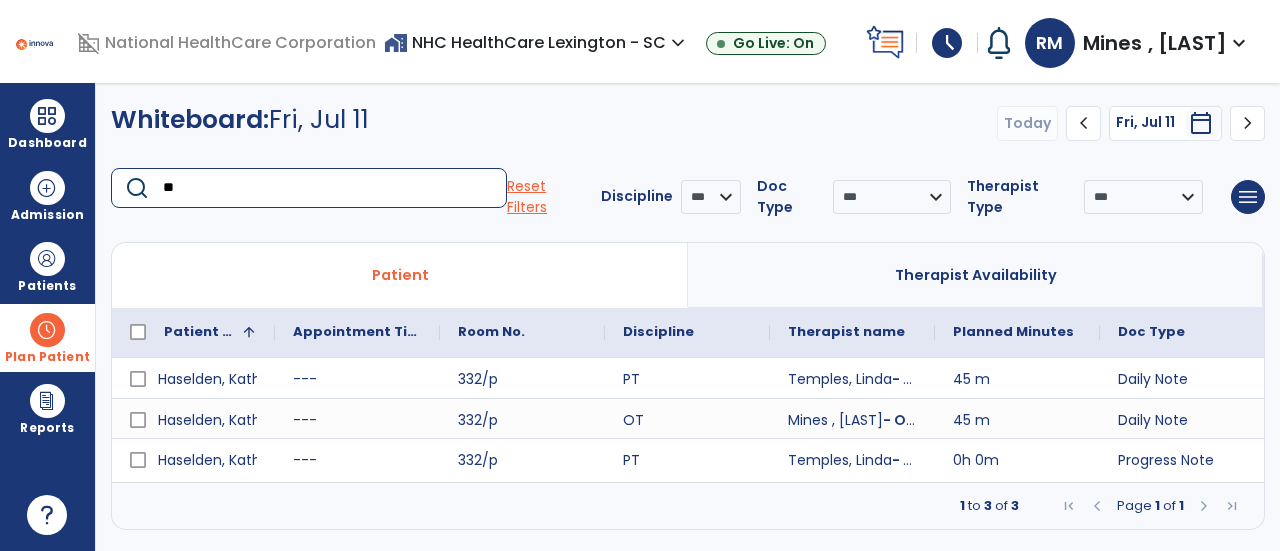 type on "*" 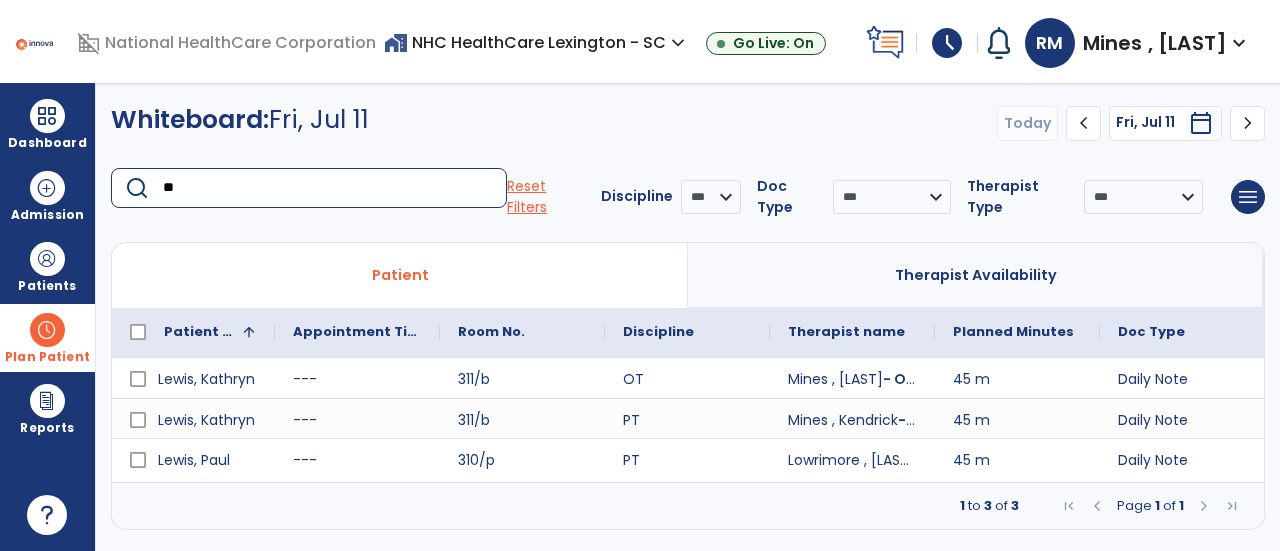 type on "*" 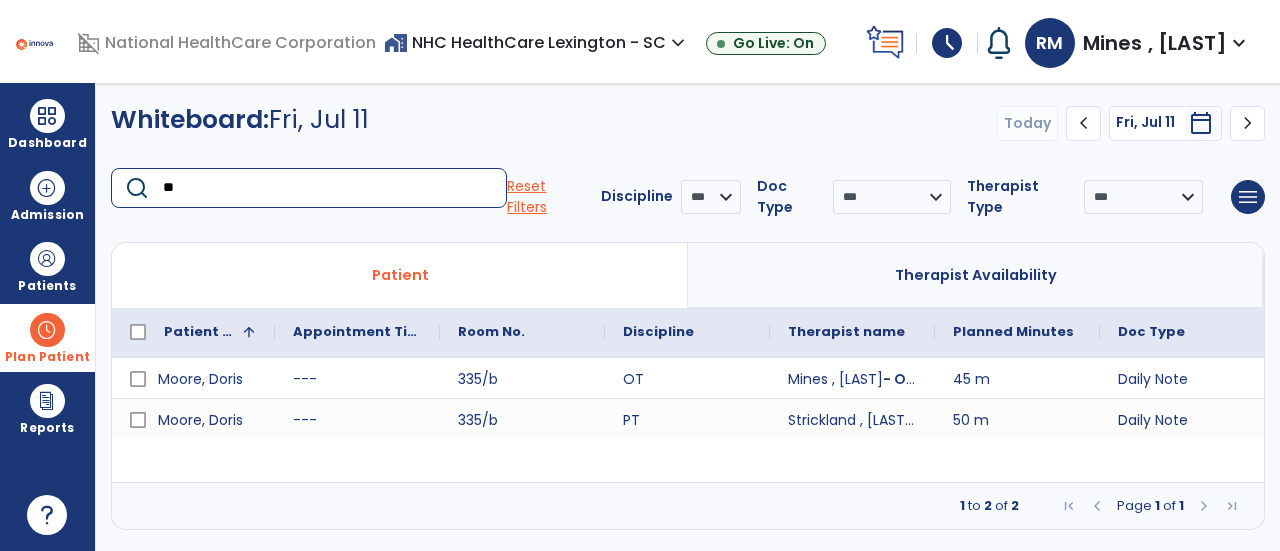 type on "*" 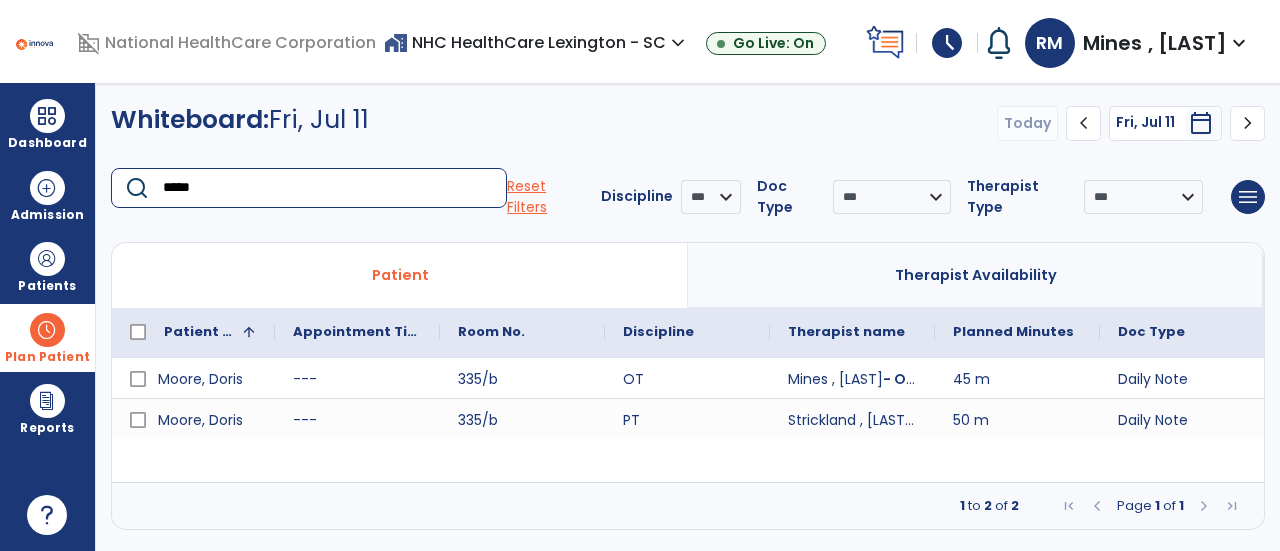 type on "******" 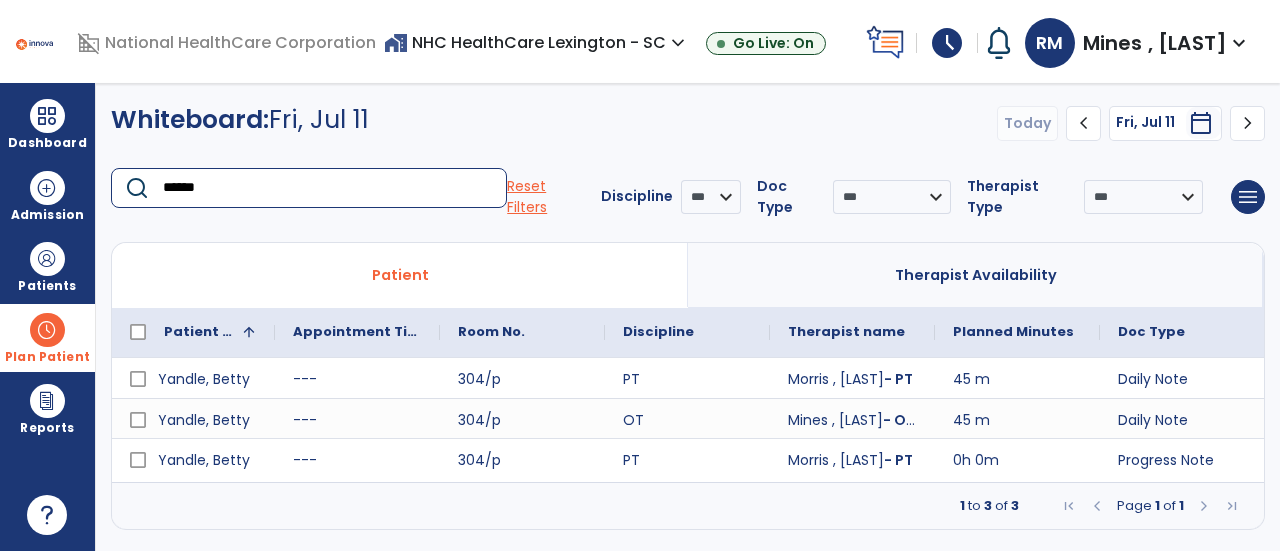 click on "******" 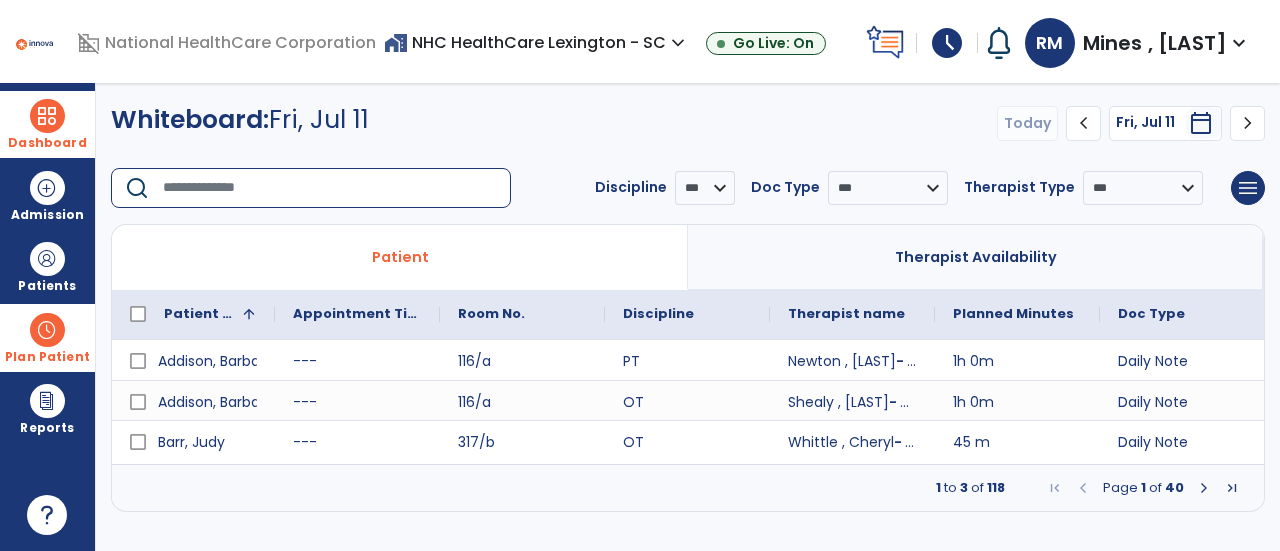 click at bounding box center [47, 116] 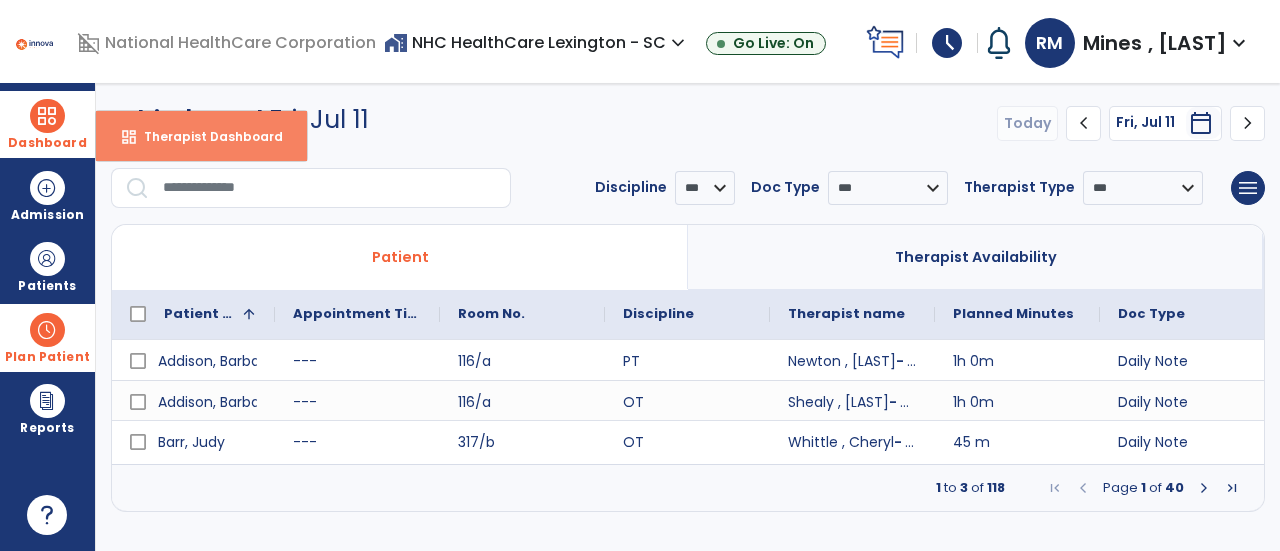 click on "dashboard  Therapist Dashboard" at bounding box center [201, 136] 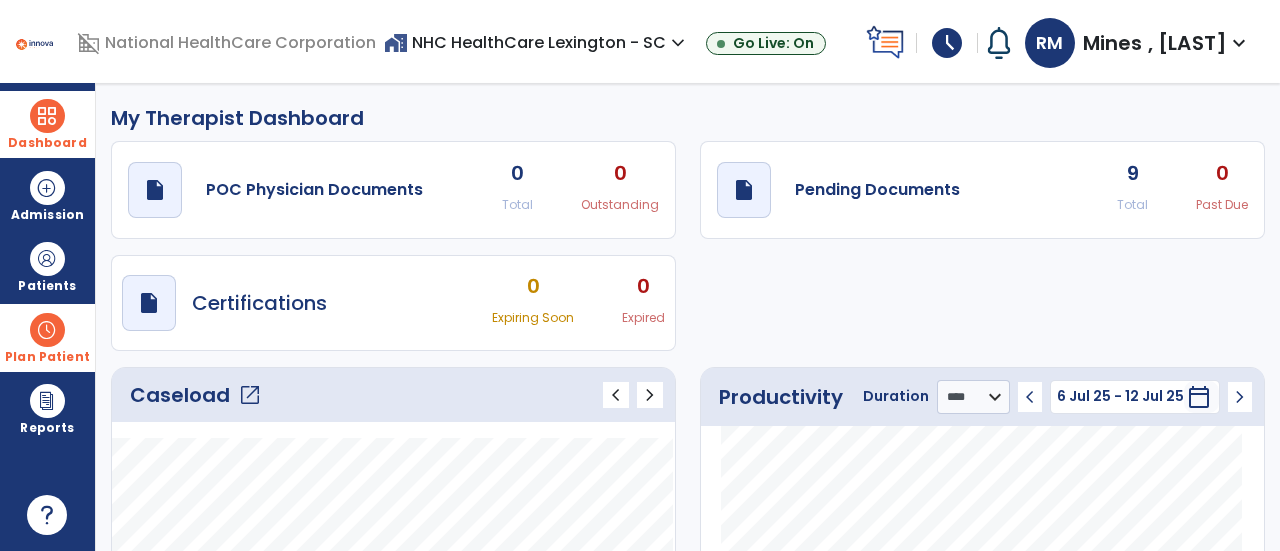 click on "open_in_new" 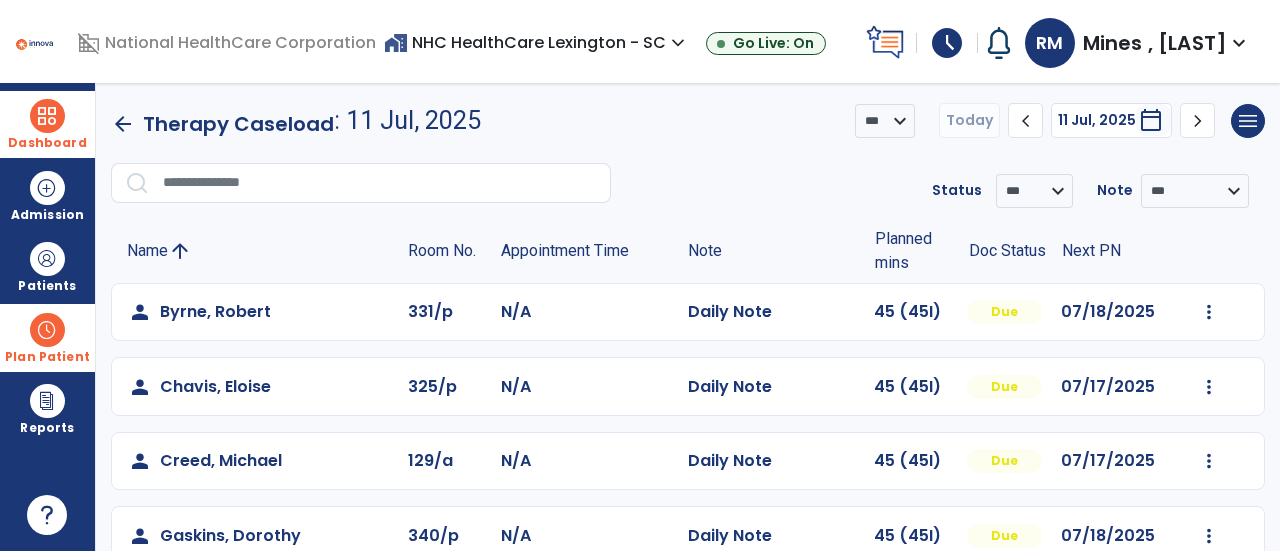 click on "**********" 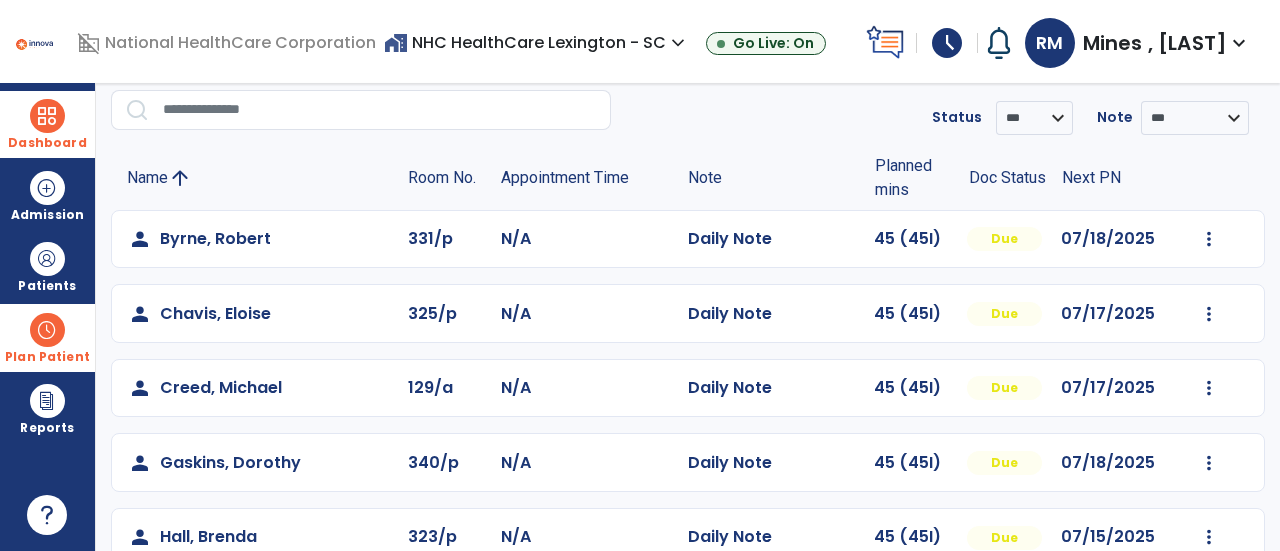 scroll, scrollTop: 0, scrollLeft: 0, axis: both 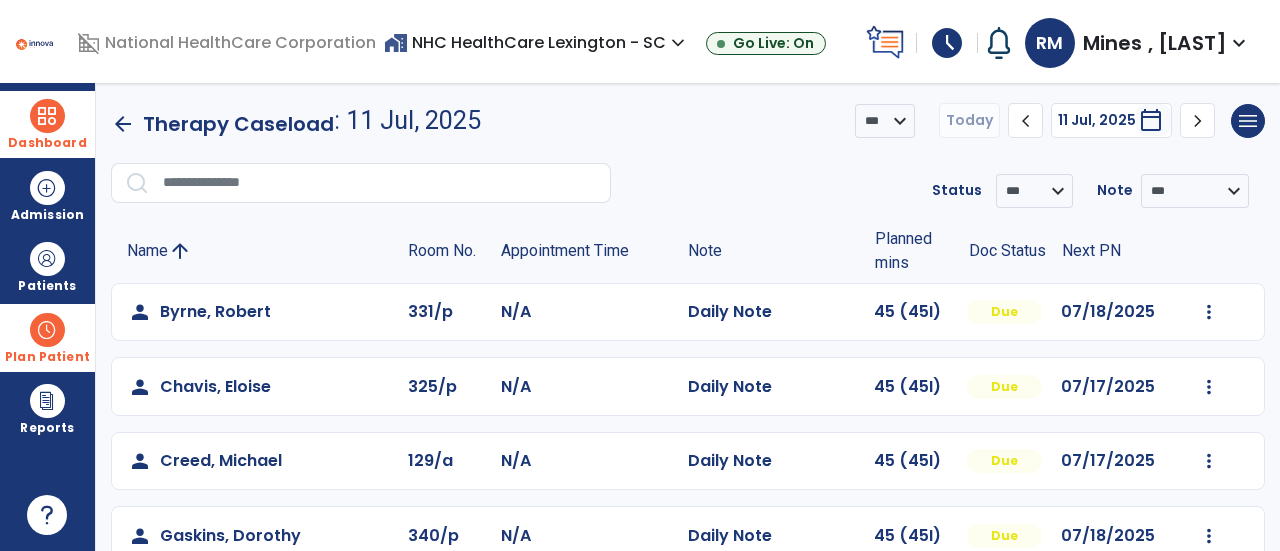 click on "person   Byrne, [LAST]  331/p N/A  Daily Note   45 (45I)  Due 07/18/2025  Mark Visit As Complete   Reset Note   Open Document   G + C Mins   person   Chavis, [LAST]  325/p N/A  Daily Note   45 (45I)  Due 07/17/2025  Mark Visit As Complete   Reset Note   Open Document   G + C Mins   person   Creed, [LAST]  129/a N/A  Daily Note   45 (45I)  Due 07/17/2025  Mark Visit As Complete   Reset Note   Open Document   G + C Mins   person   Gaskins, [LAST]  340/p N/A  Daily Note   45 (45I)  Due 07/18/2025  Mark Visit As Complete   Reset Note   Open Document   G + C Mins   person   Hall, [LAST]  323/p N/A  Daily Note" 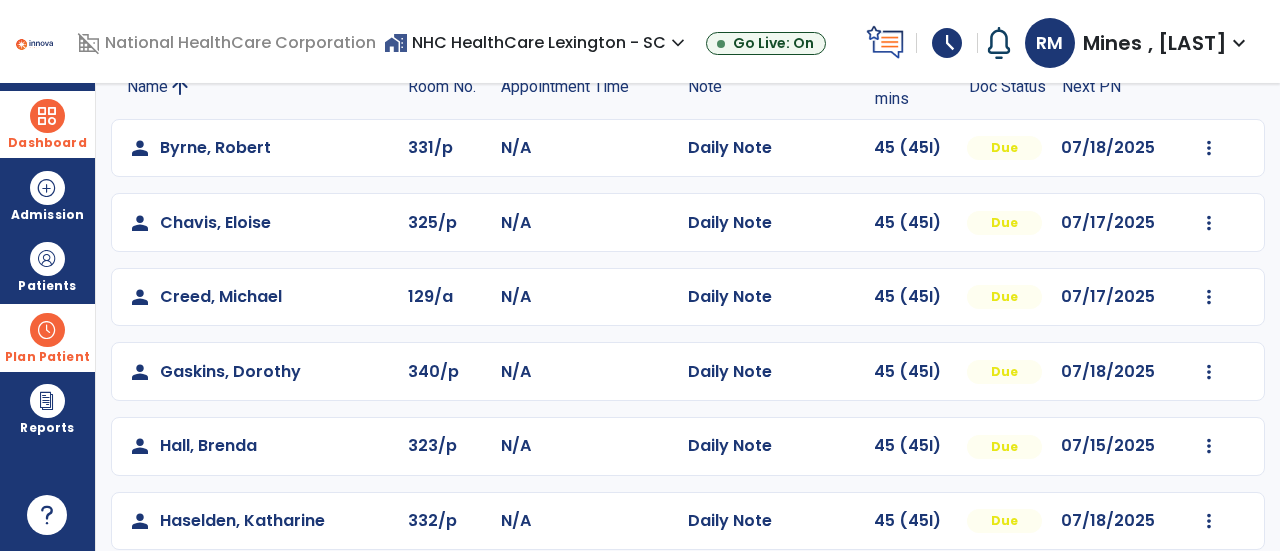 scroll, scrollTop: 0, scrollLeft: 0, axis: both 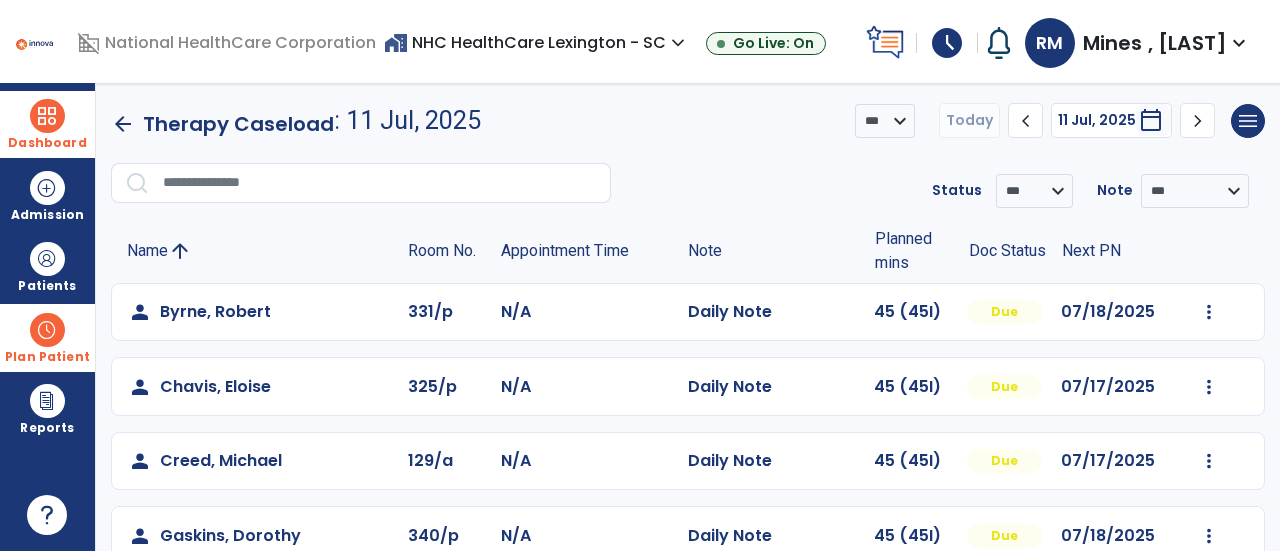 click on "**********" 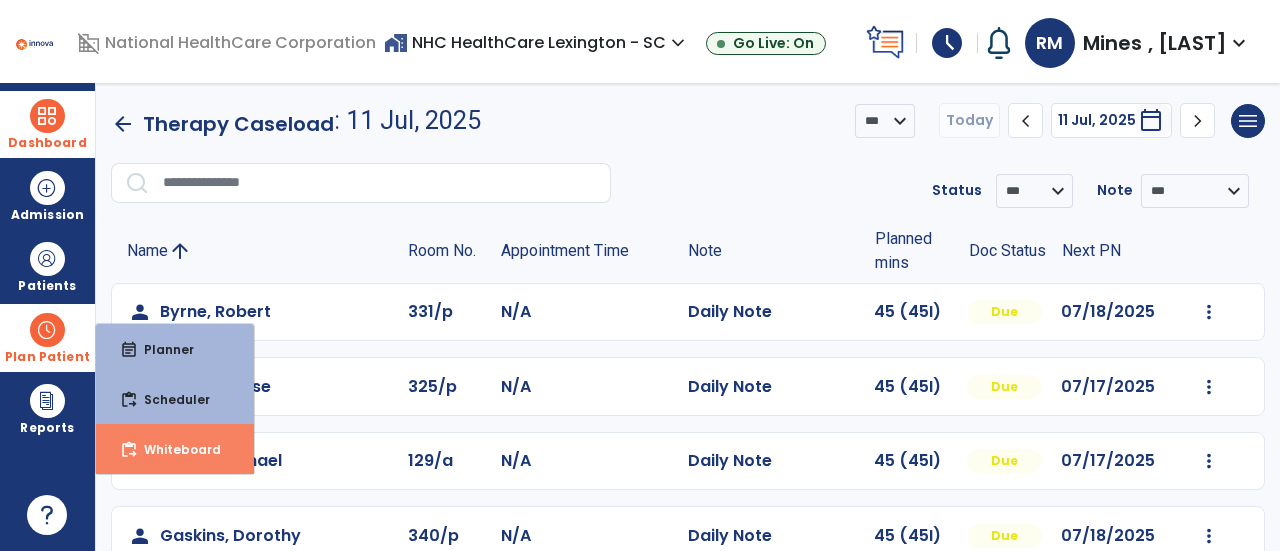 click on "Whiteboard" at bounding box center (174, 449) 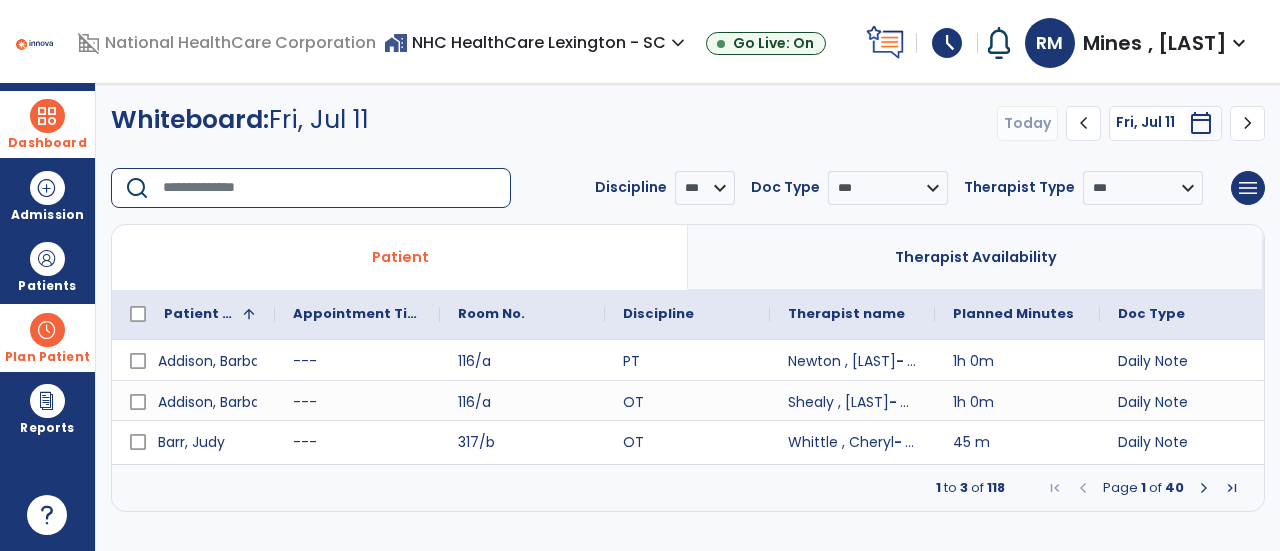 click 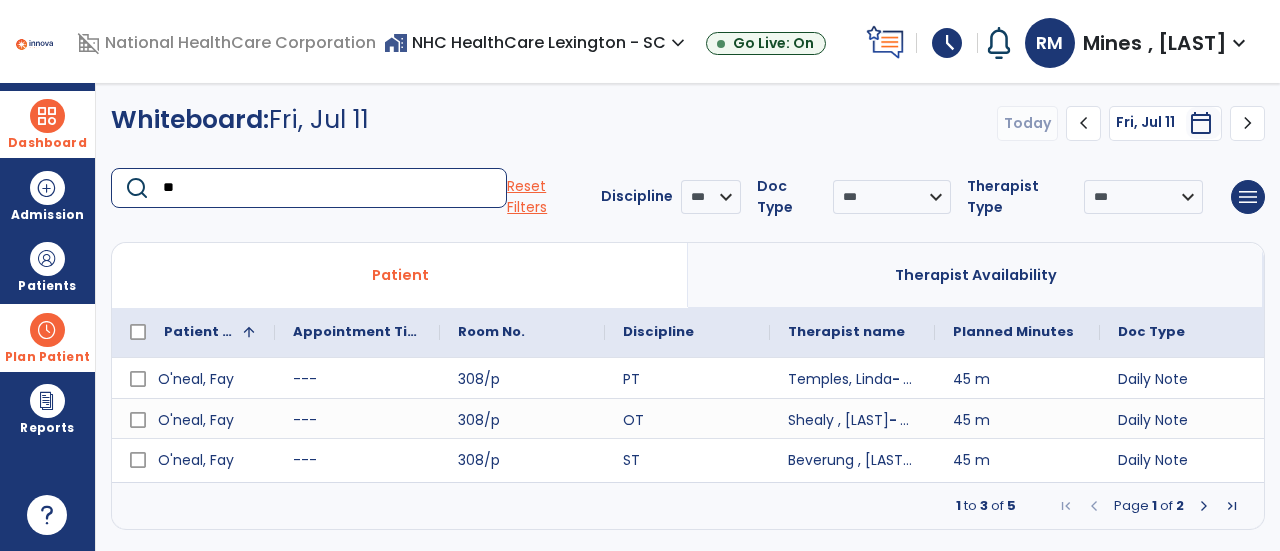 type on "*" 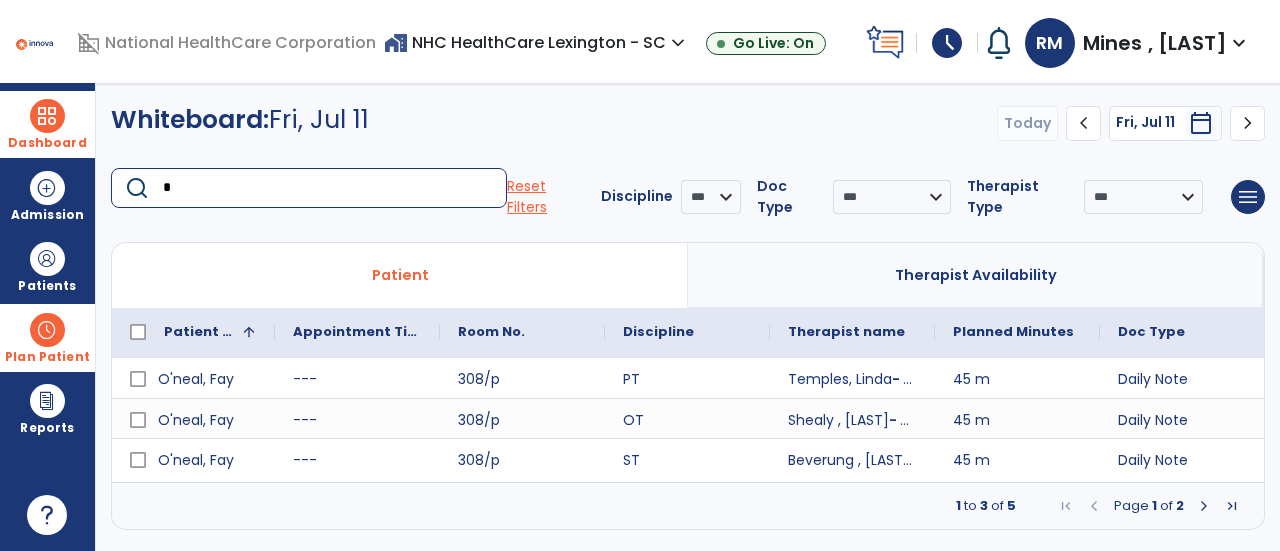 type 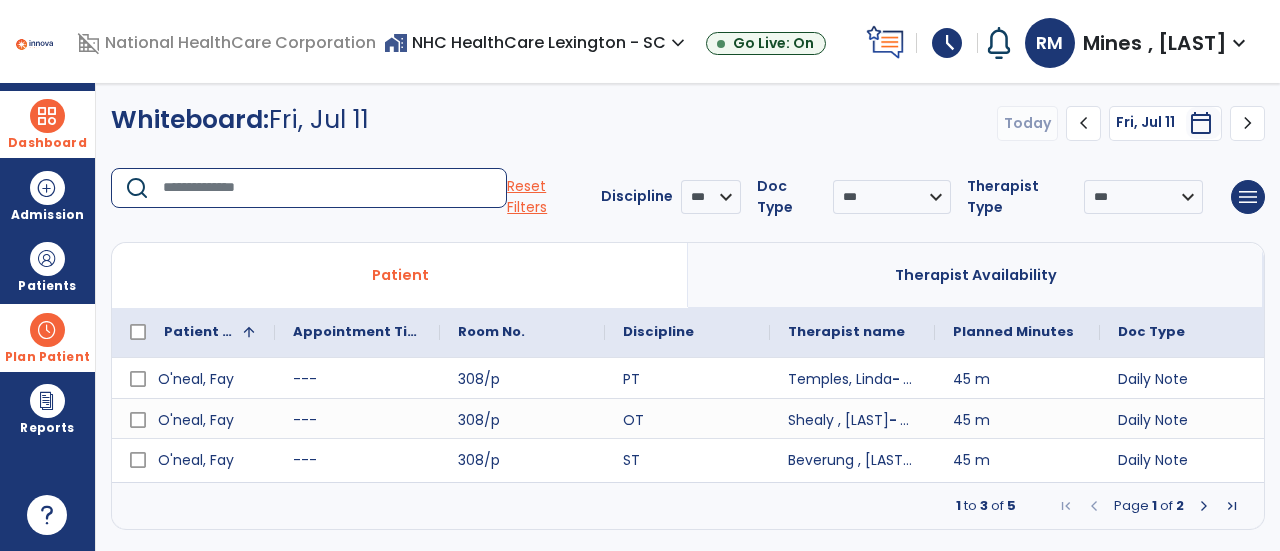 click at bounding box center [47, 116] 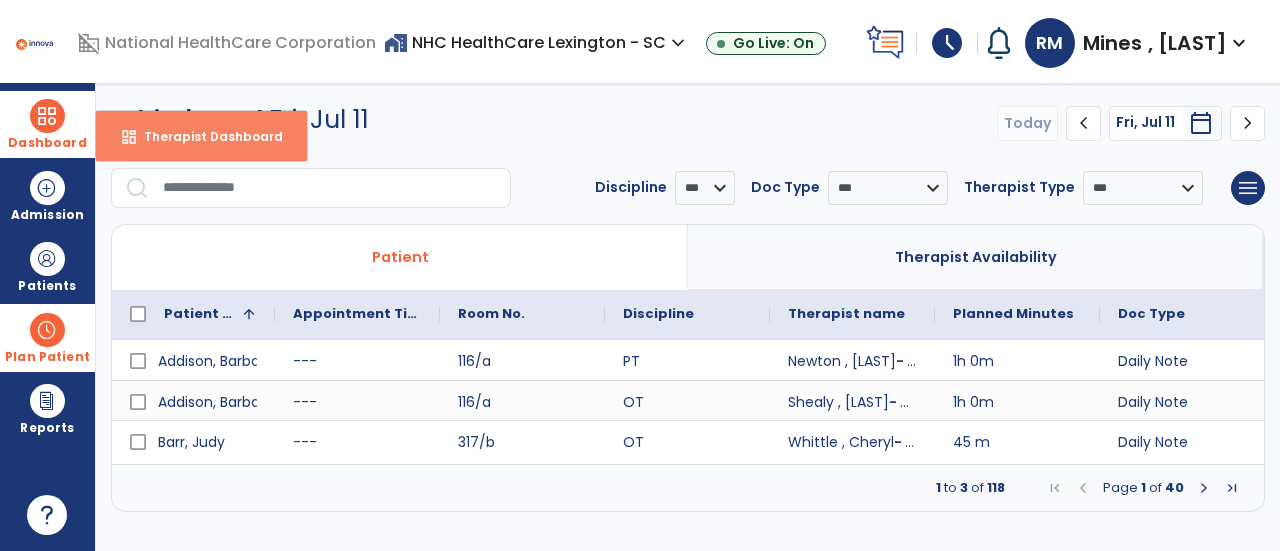 click on "Therapist Dashboard" at bounding box center (205, 136) 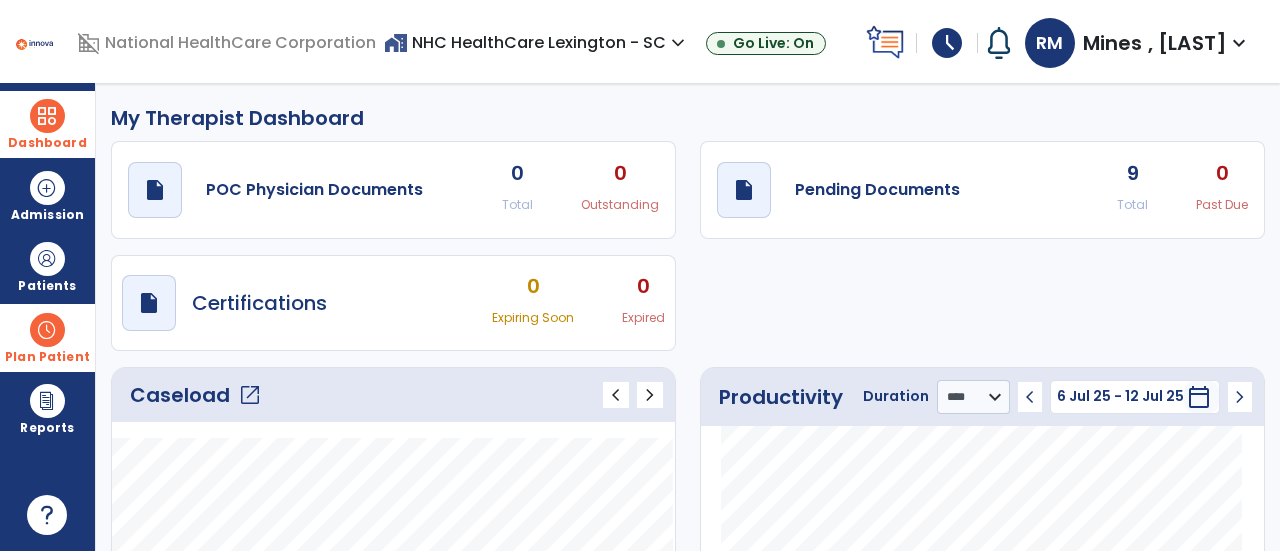 click on "open_in_new" 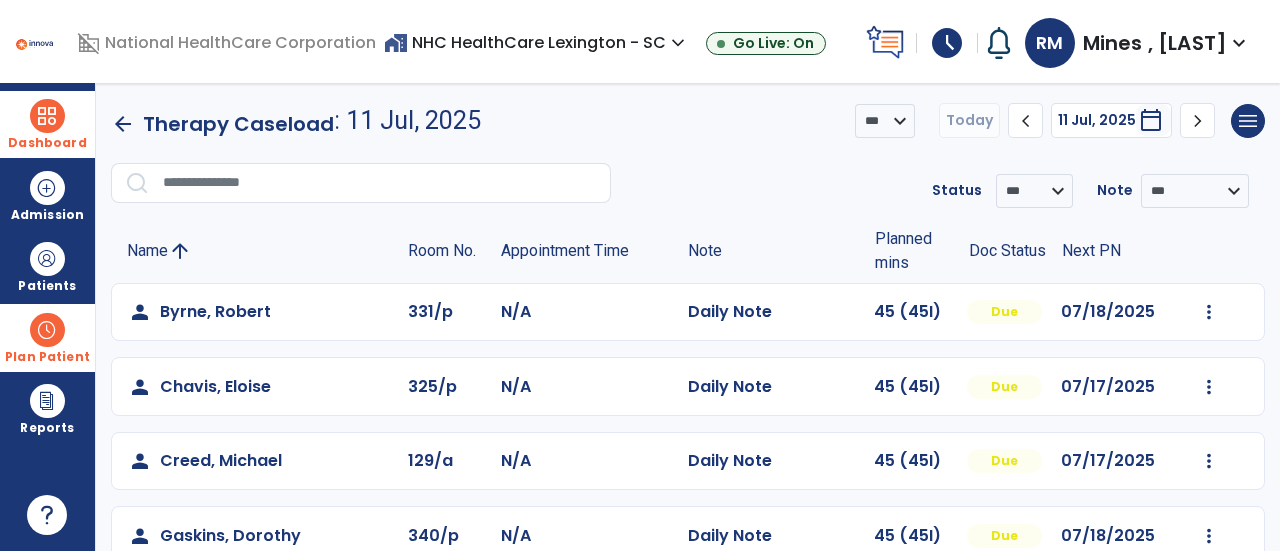 click on "person   Byrne, [LAST]  331/p N/A  Daily Note   45 (45I)  Due 07/18/2025  Mark Visit As Complete   Reset Note   Open Document   G + C Mins" 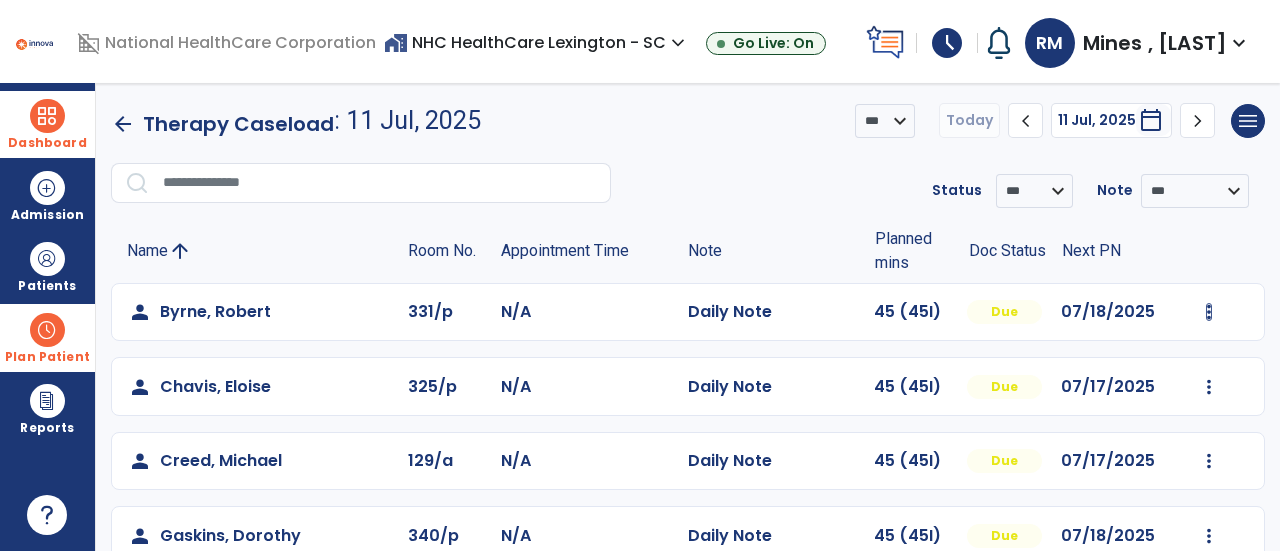 click at bounding box center (1209, 312) 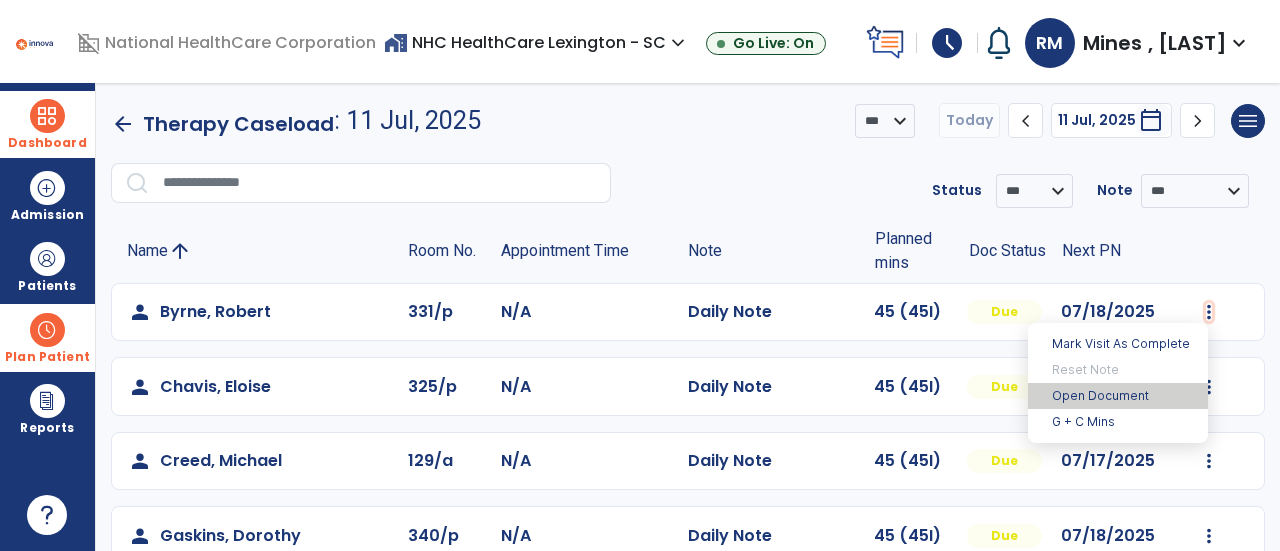 click on "Open Document" at bounding box center [1118, 396] 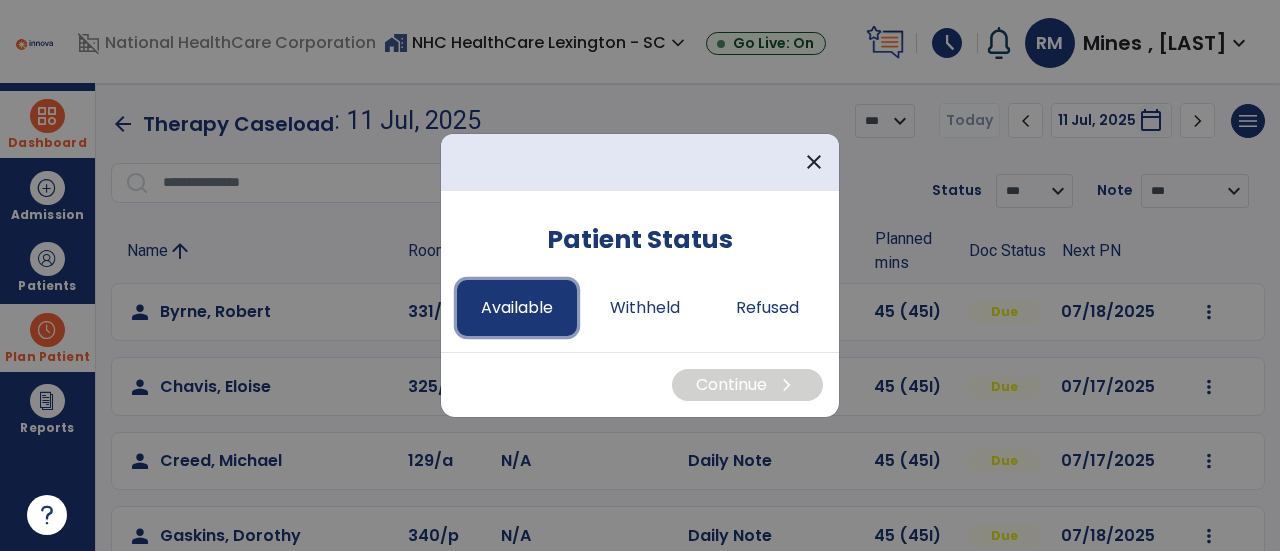 click on "Available" at bounding box center (517, 308) 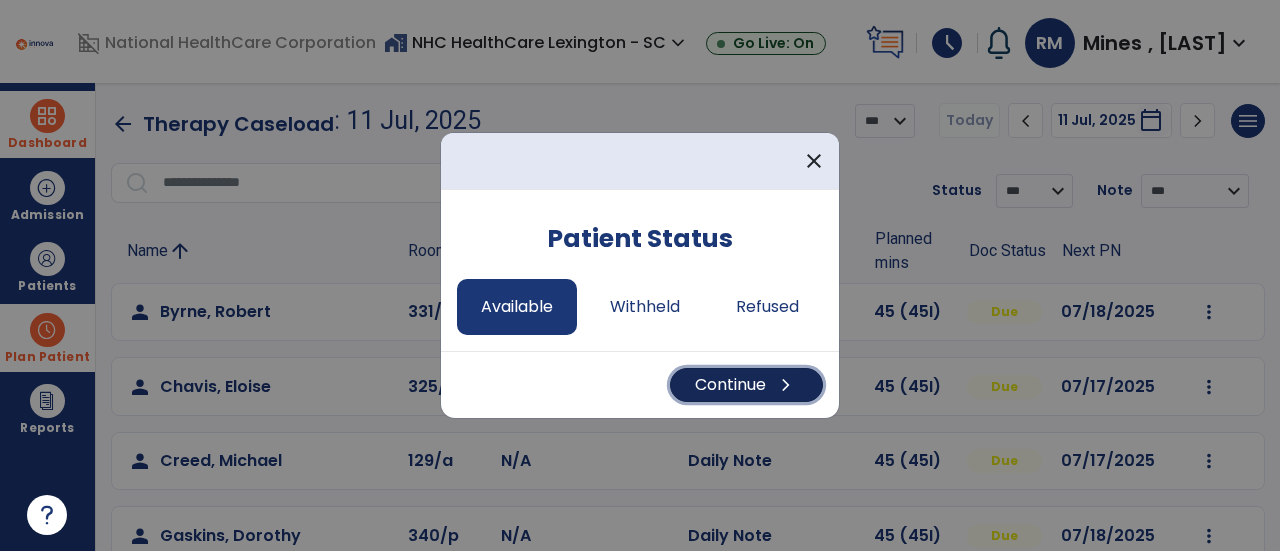 click on "Continue   chevron_right" at bounding box center [746, 385] 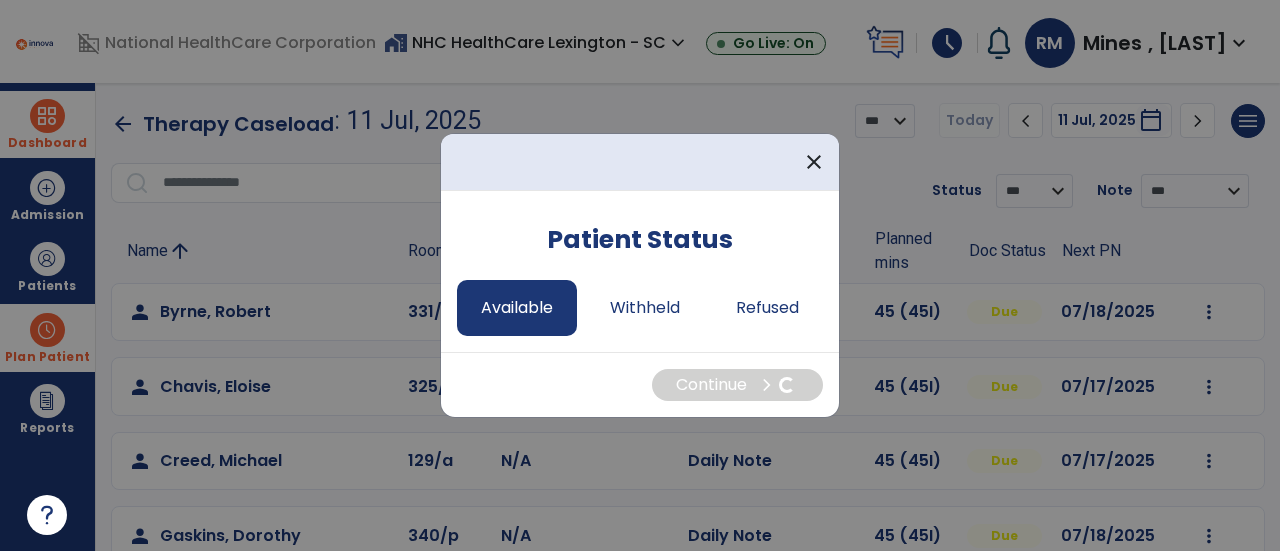 select on "*" 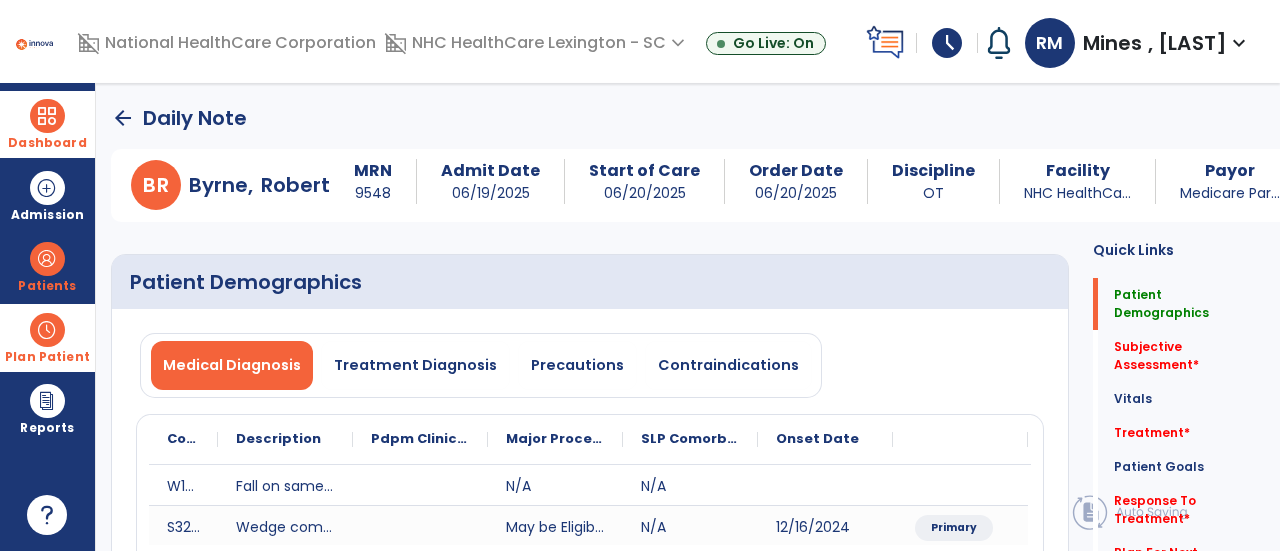 click on "Patient Demographics  Medical Diagnosis   Treatment Diagnosis   Precautions   Contraindications
Code
Description
Pdpm Clinical Category
W18.30XA" 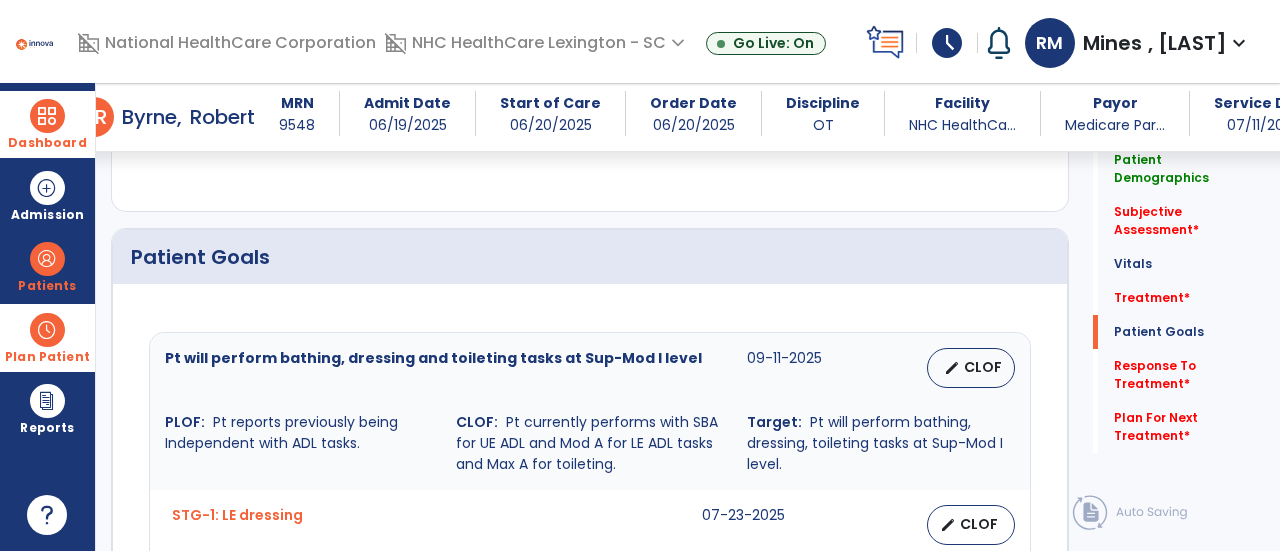 scroll, scrollTop: 1358, scrollLeft: 0, axis: vertical 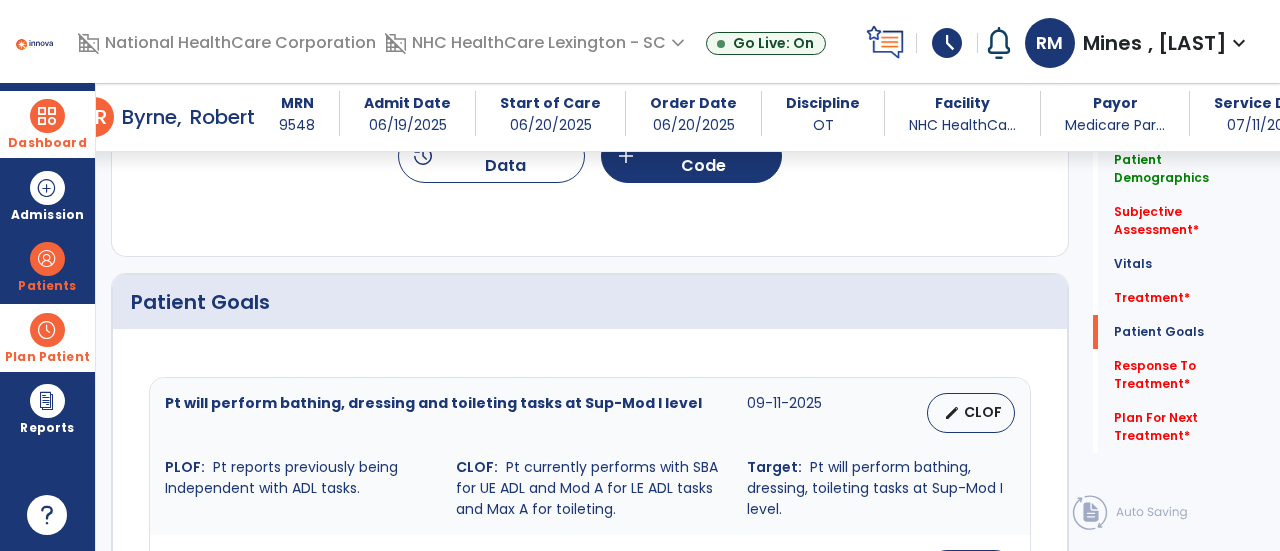 click on "Dashboard" at bounding box center [47, 143] 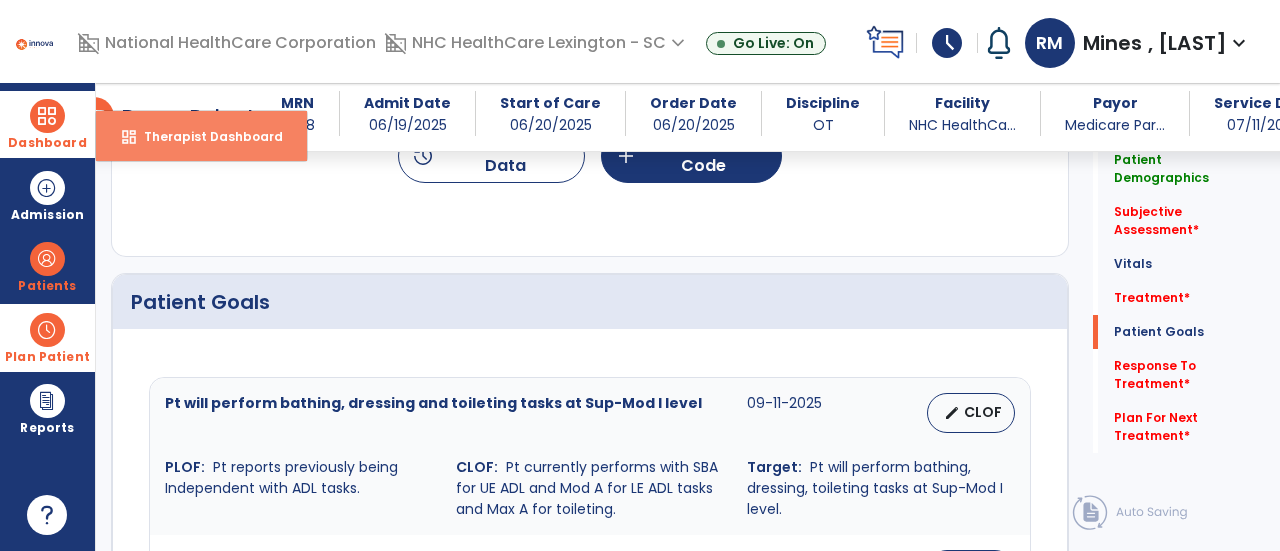 click on "Therapist Dashboard" at bounding box center (205, 136) 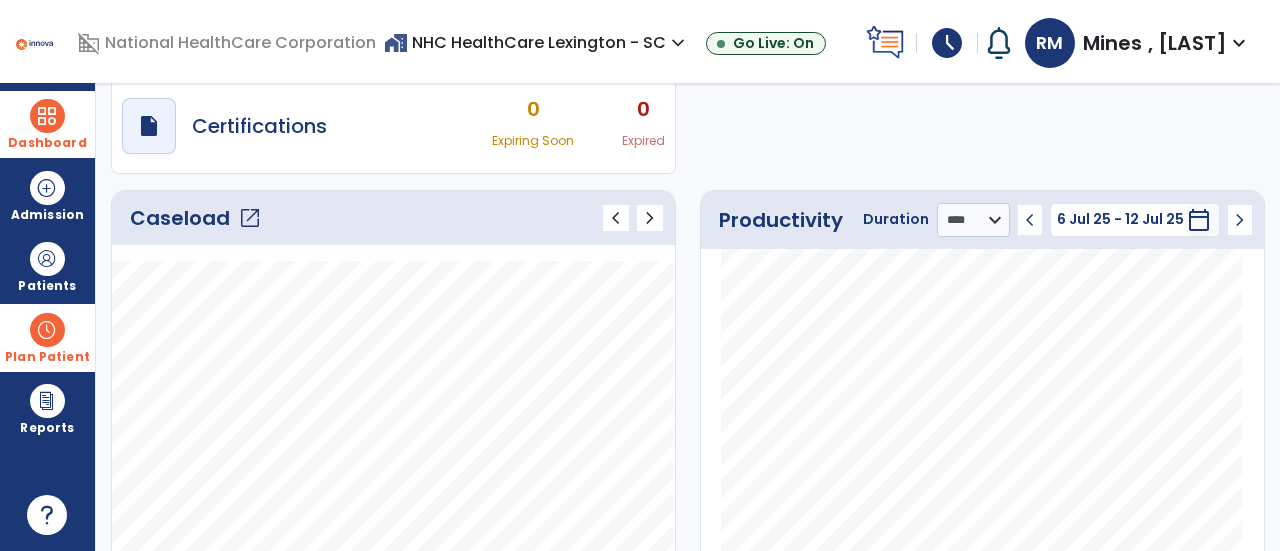 click on "open_in_new" 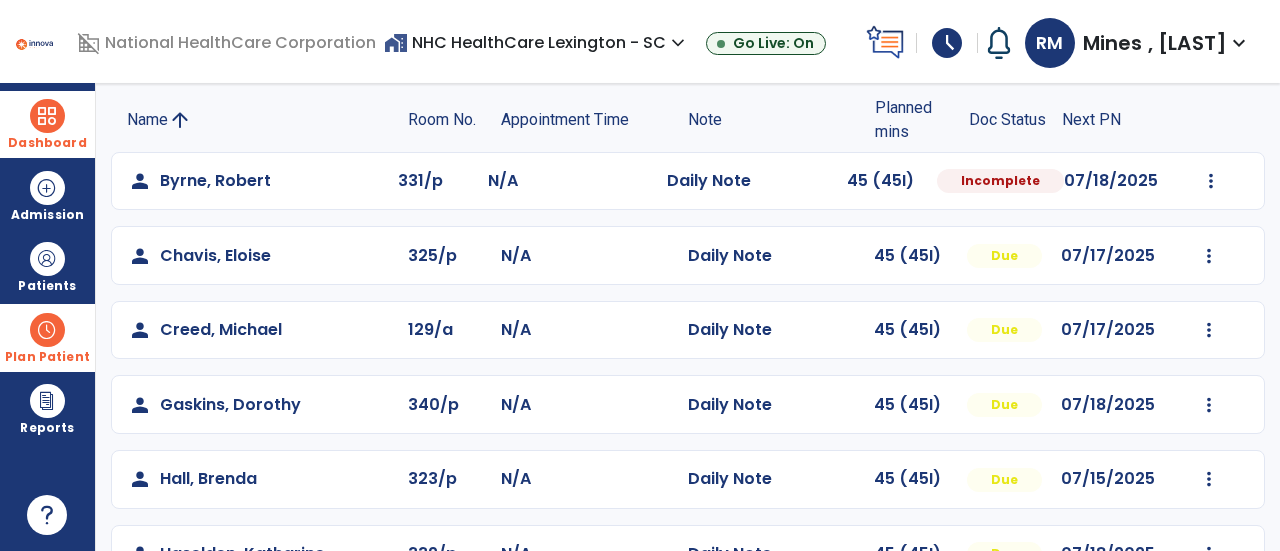 scroll, scrollTop: 130, scrollLeft: 0, axis: vertical 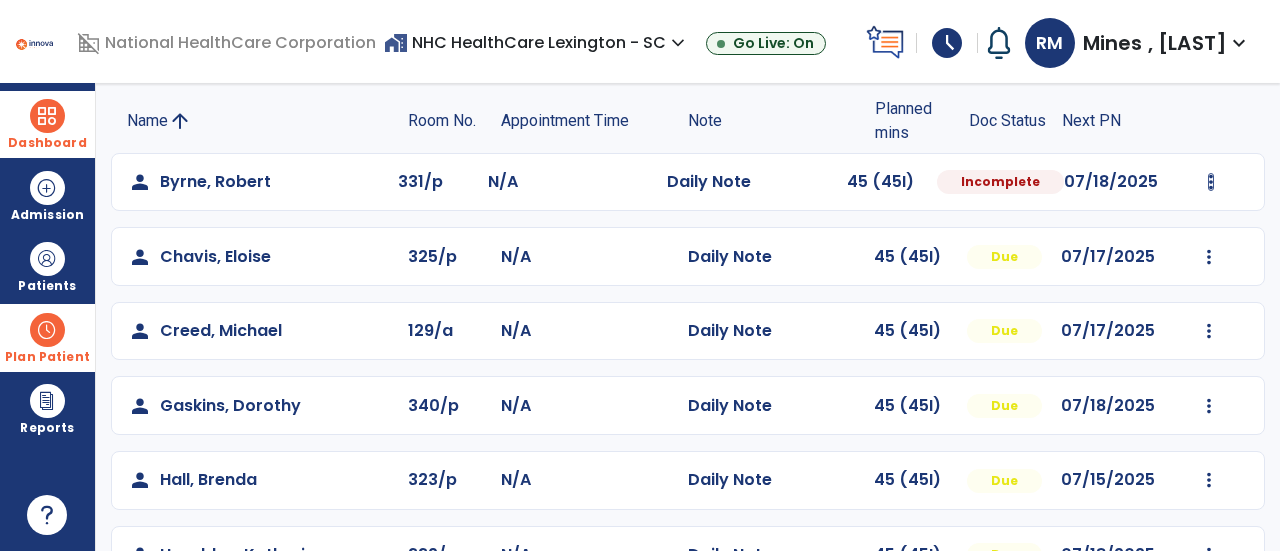 click at bounding box center [1211, 182] 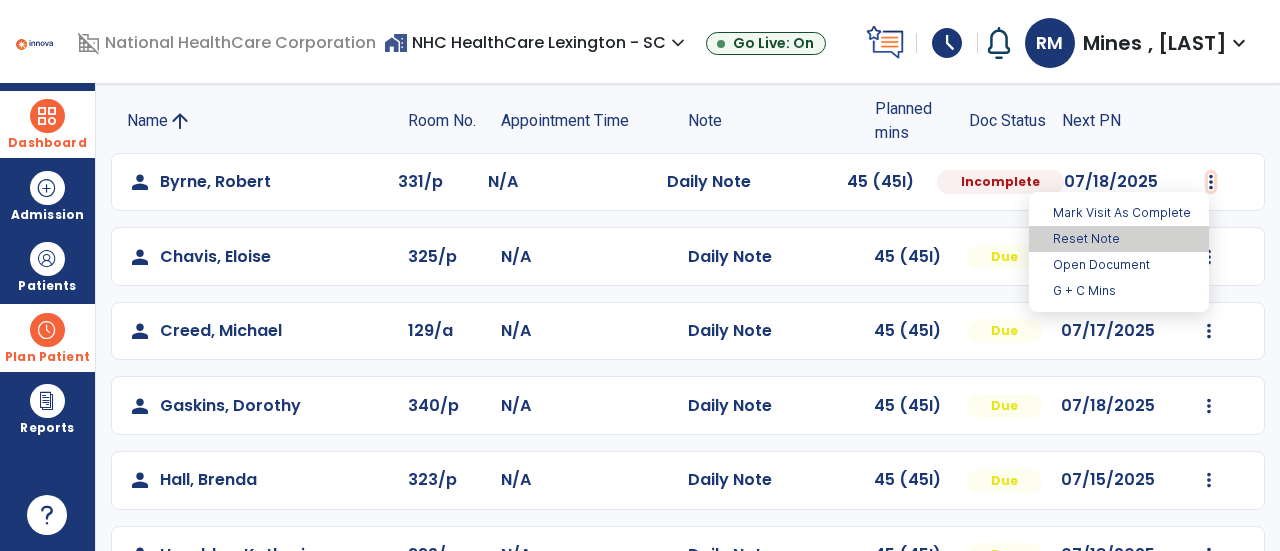click on "Reset Note" at bounding box center [1119, 239] 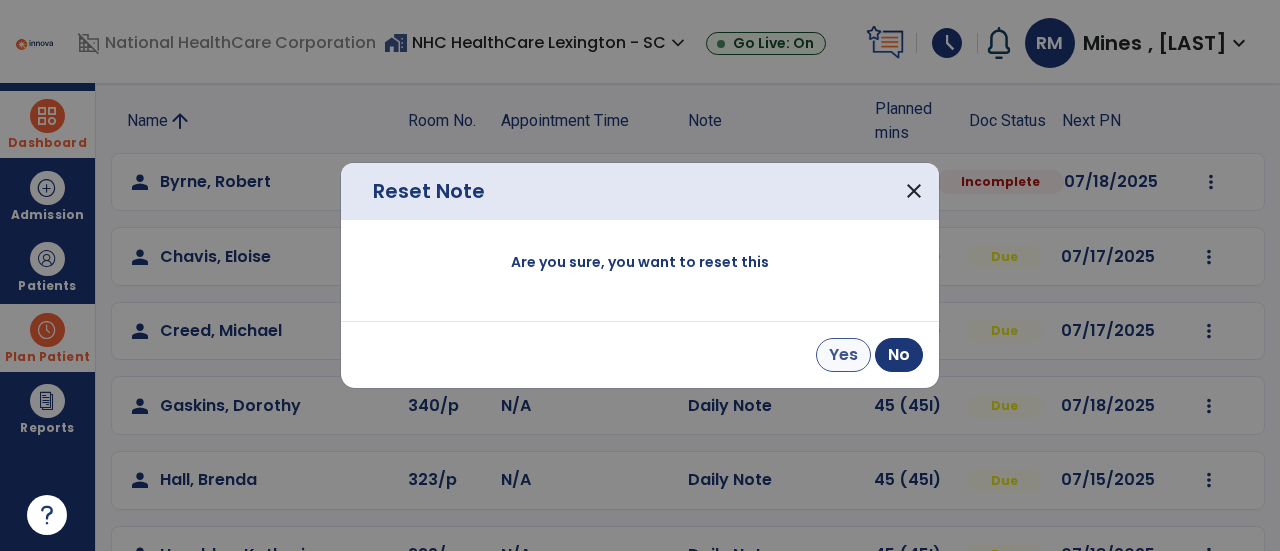 click on "Yes" at bounding box center [843, 355] 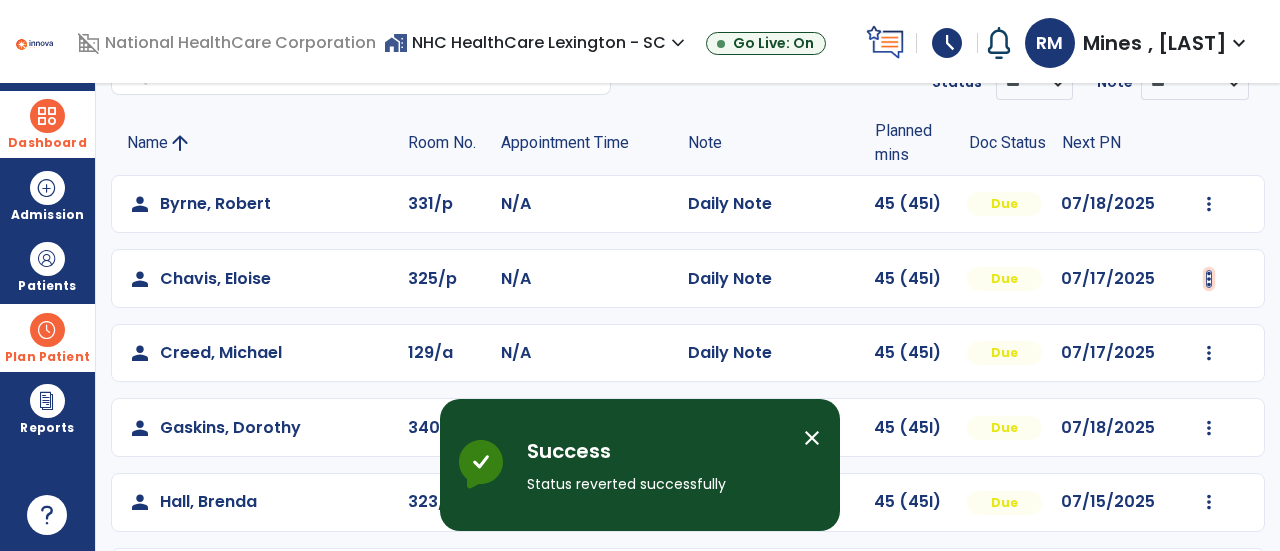 click at bounding box center [1209, 204] 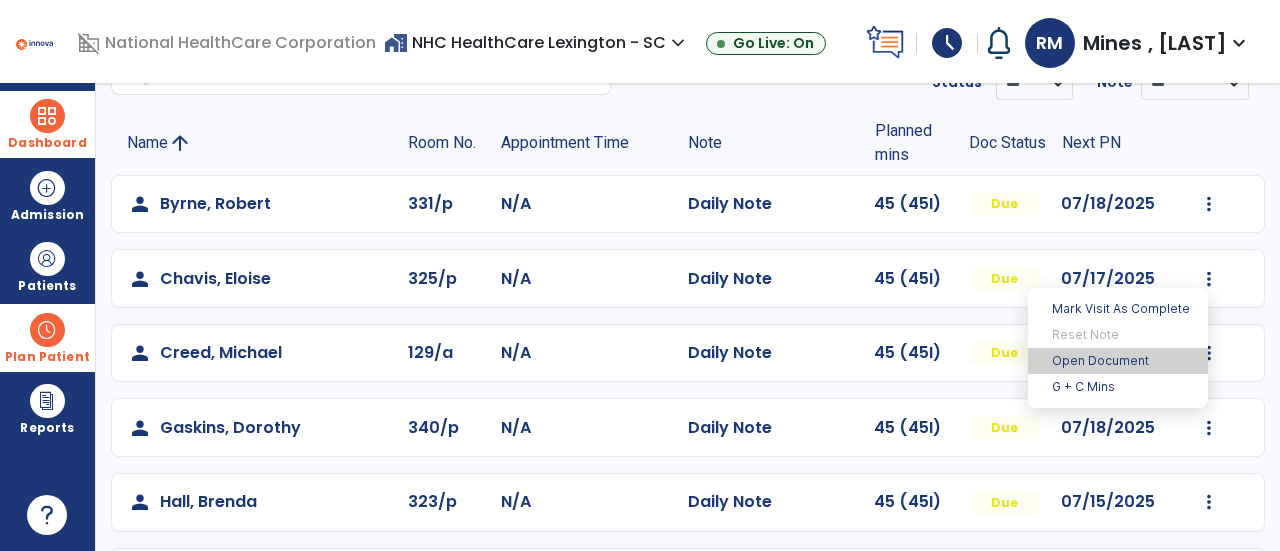 click on "Open Document" at bounding box center (1118, 361) 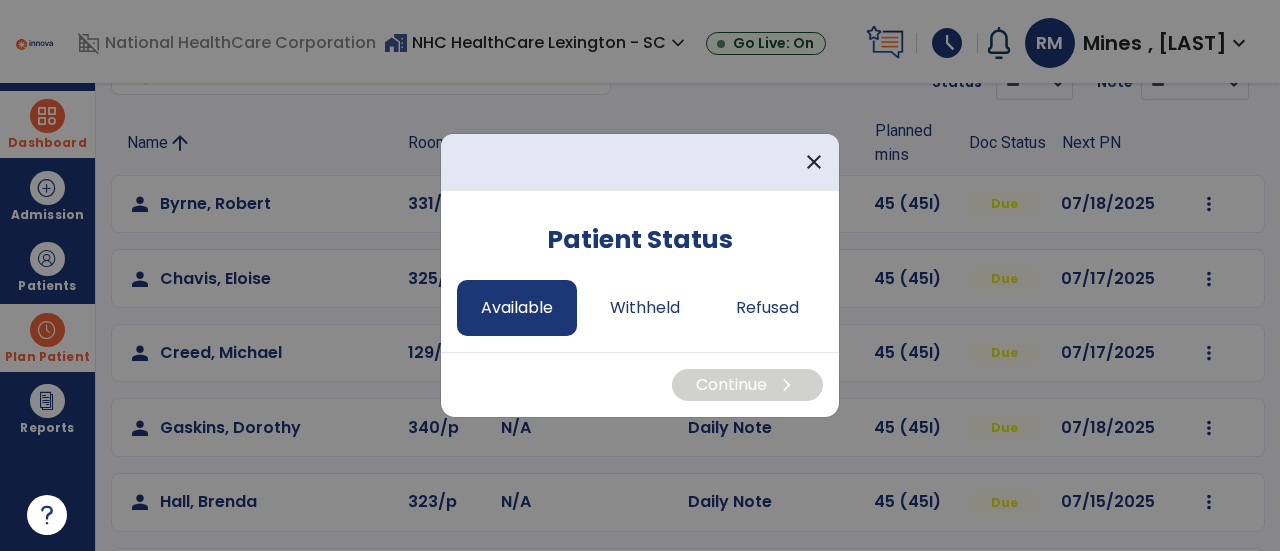 click on "Available" at bounding box center (517, 308) 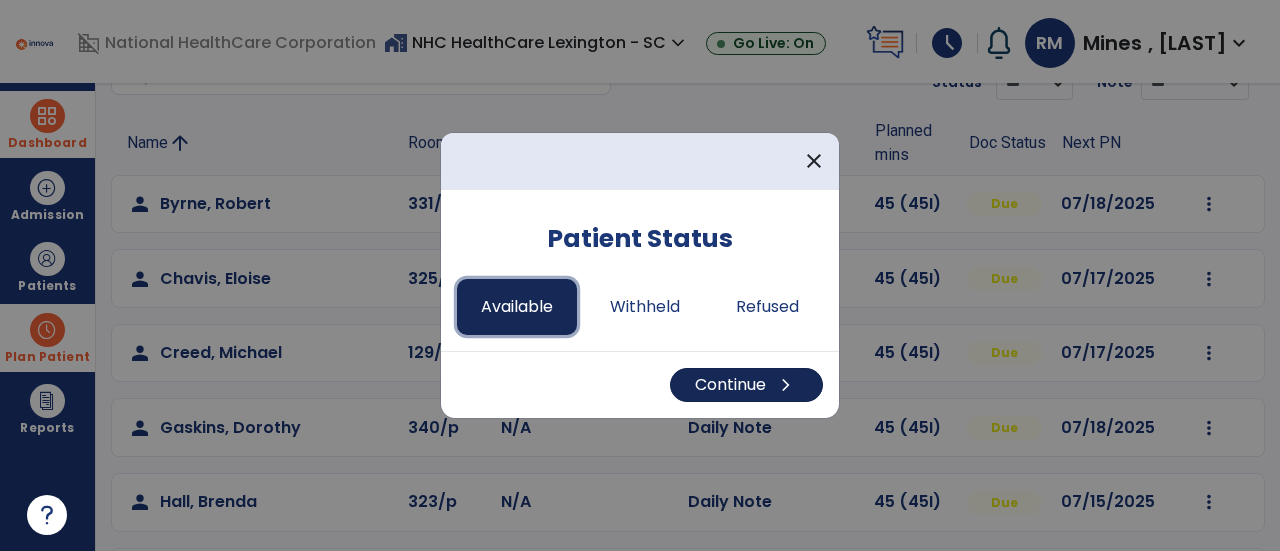 click on "Continue   chevron_right" at bounding box center [746, 385] 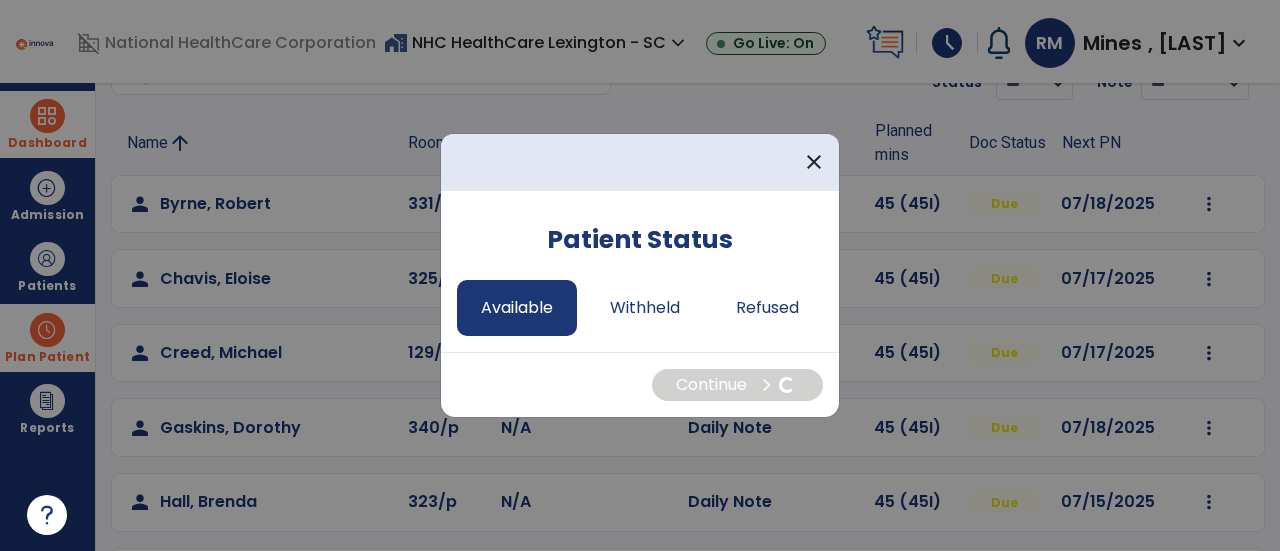 select on "*" 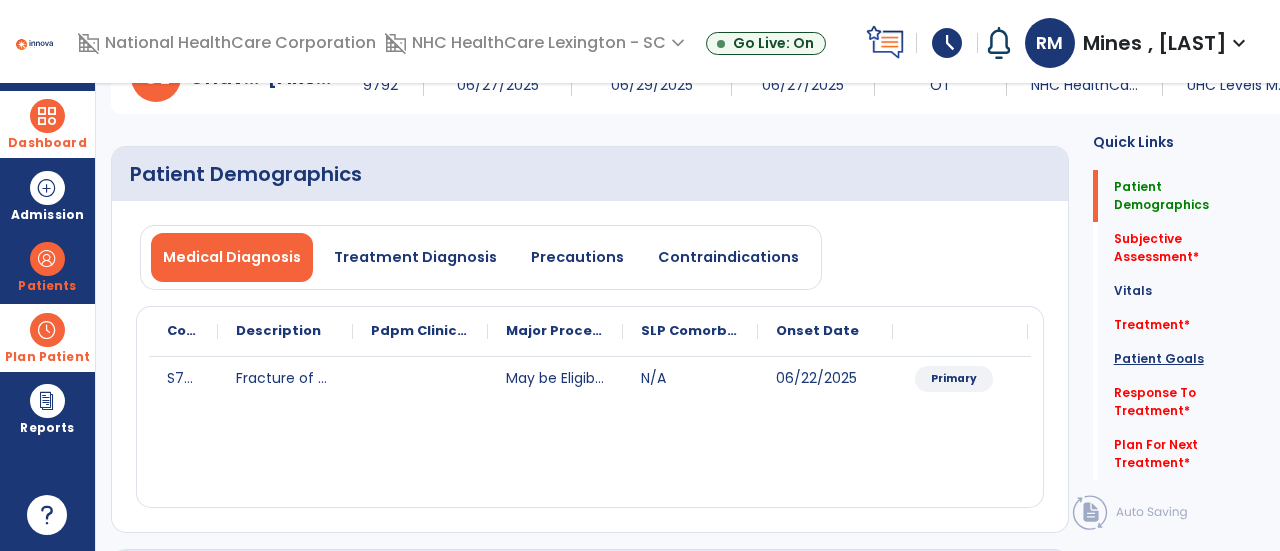 click on "Patient Goals" 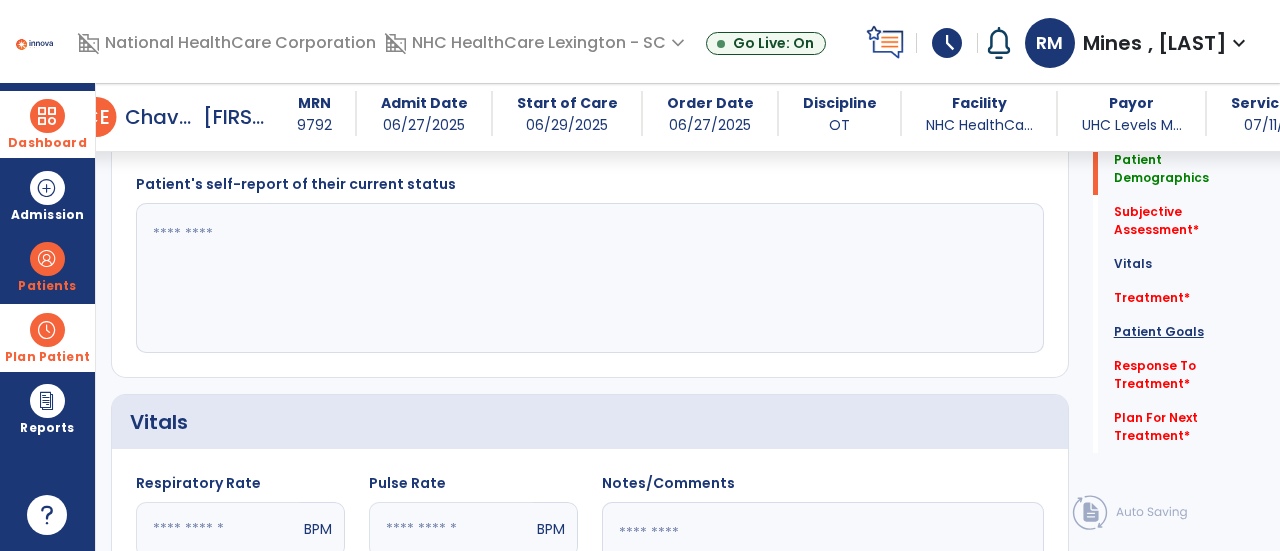 scroll, scrollTop: 0, scrollLeft: 0, axis: both 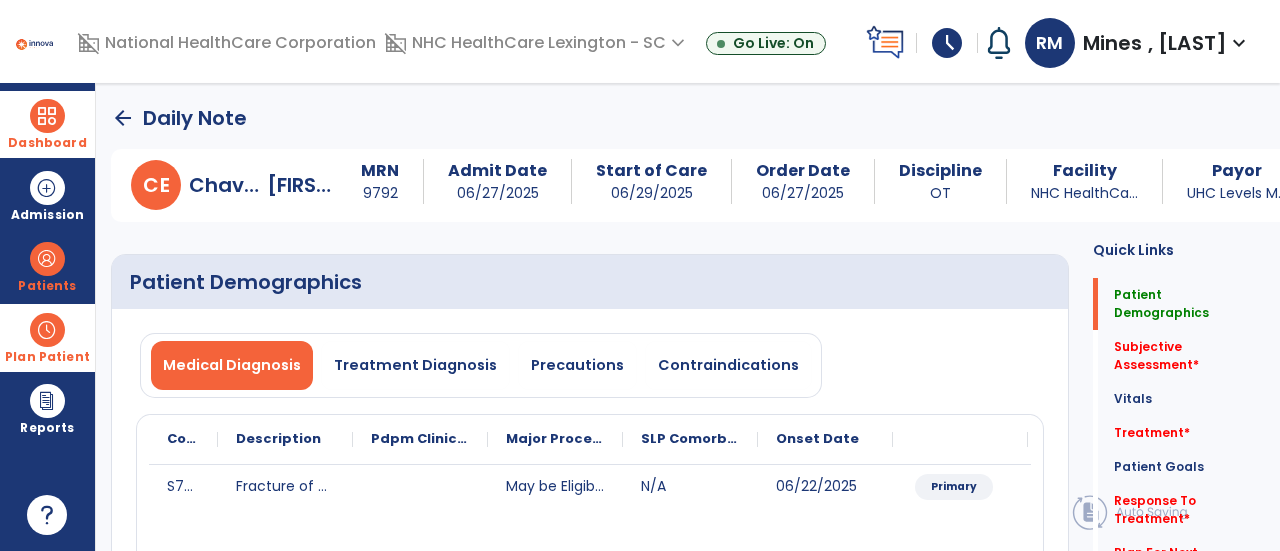 click on "arrow_back" 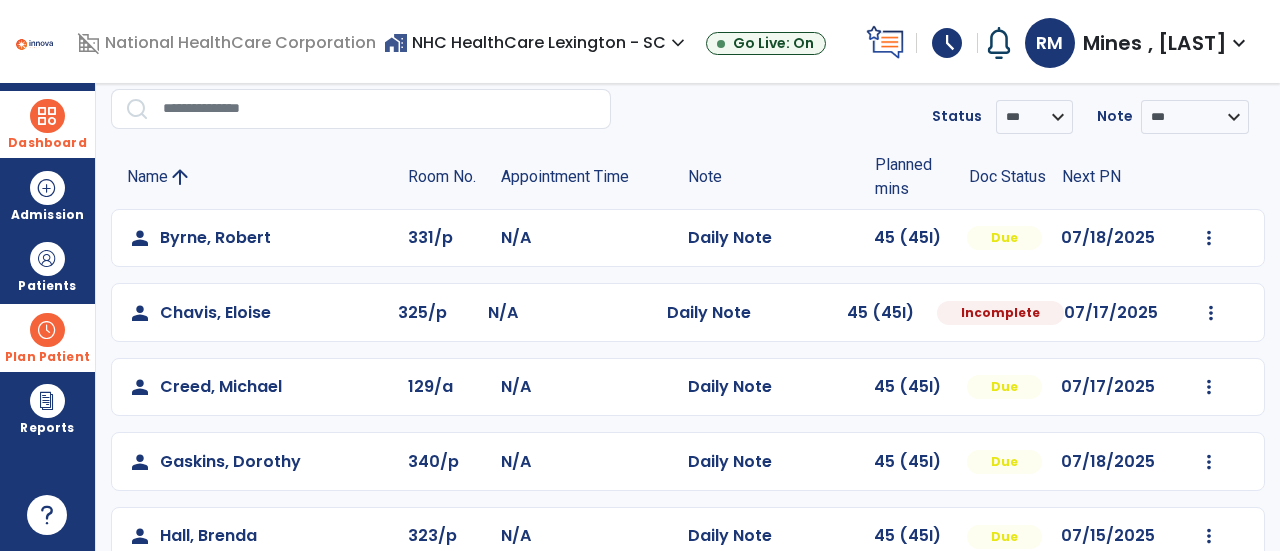 scroll, scrollTop: 108, scrollLeft: 0, axis: vertical 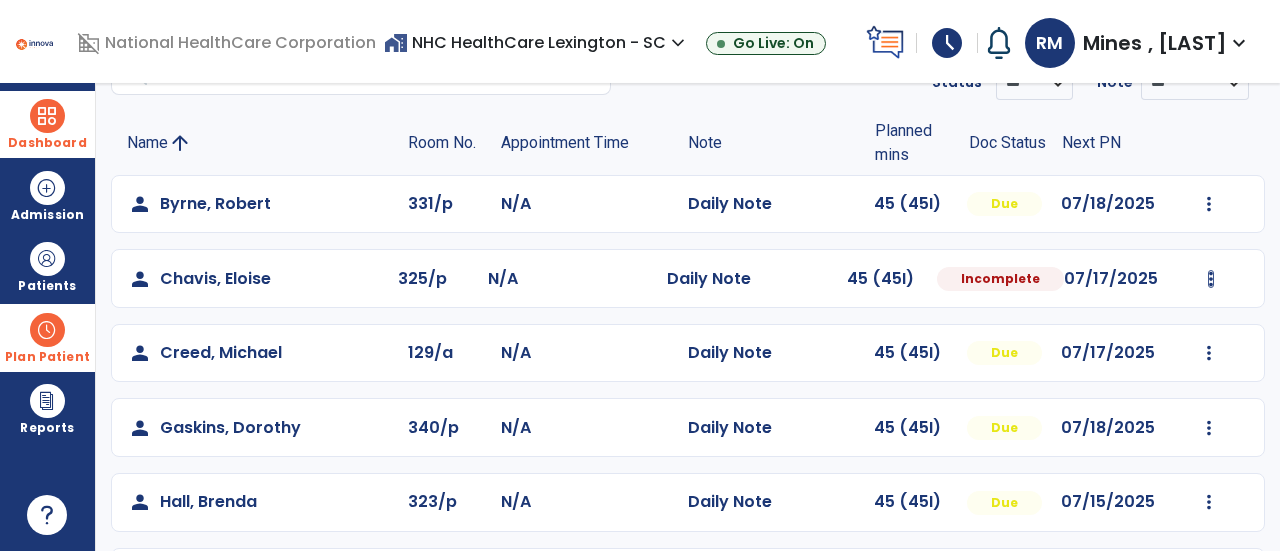 click at bounding box center [1209, 204] 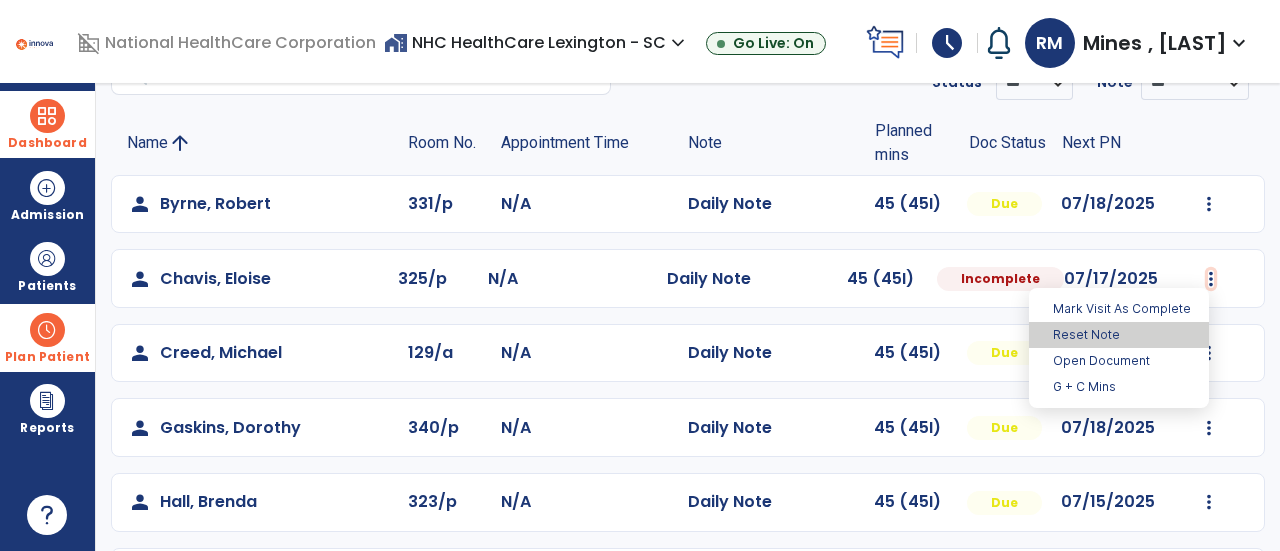 click on "Reset Note" at bounding box center (1119, 335) 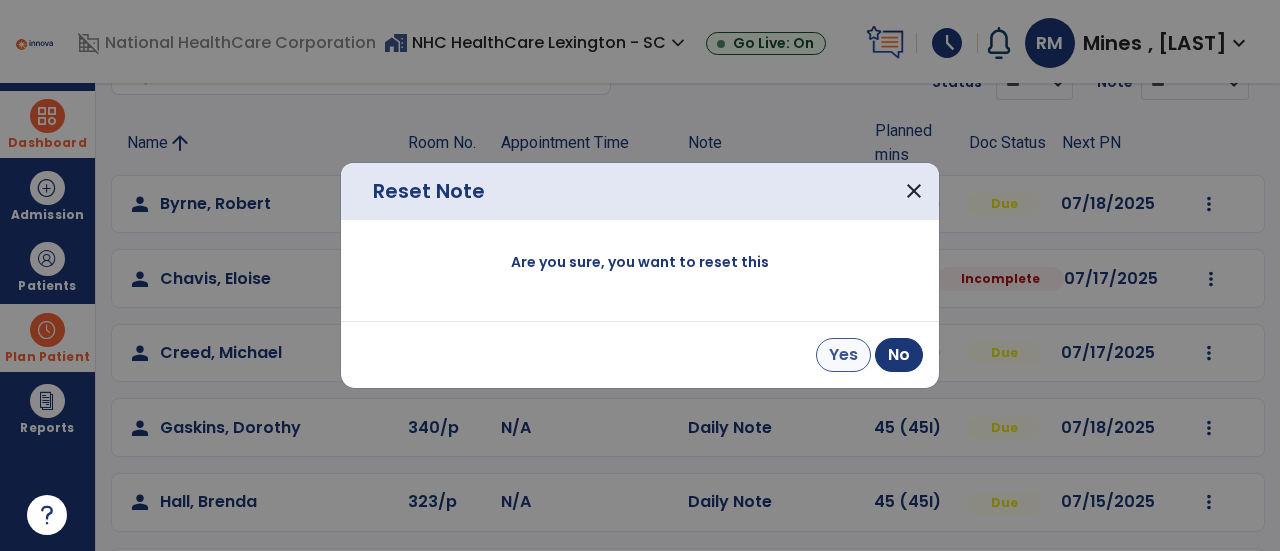 click on "Yes" at bounding box center (843, 355) 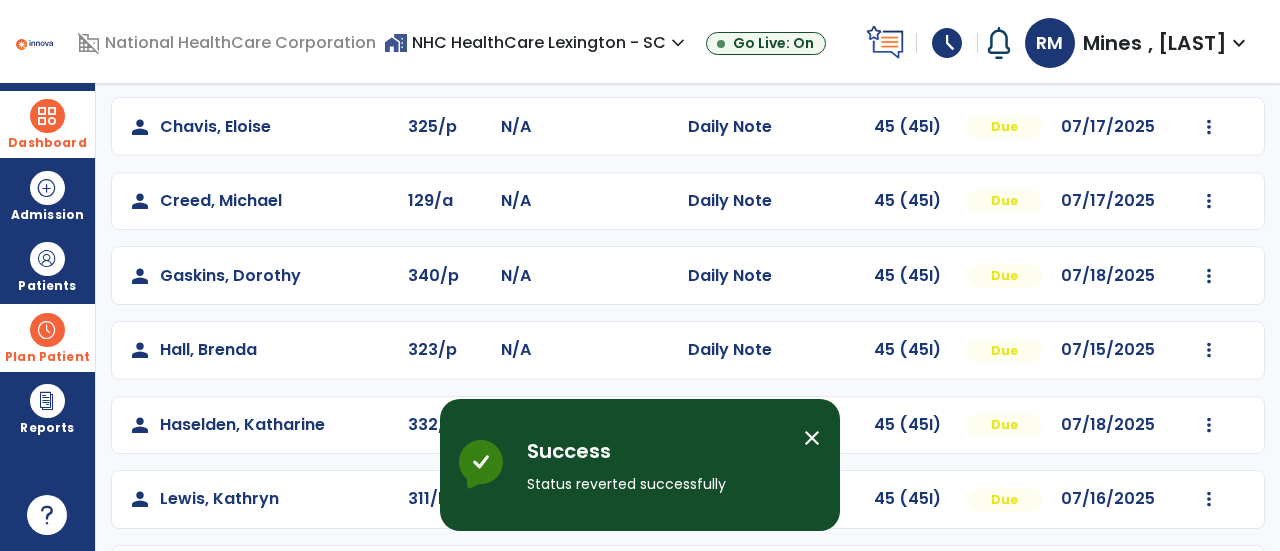 scroll, scrollTop: 282, scrollLeft: 0, axis: vertical 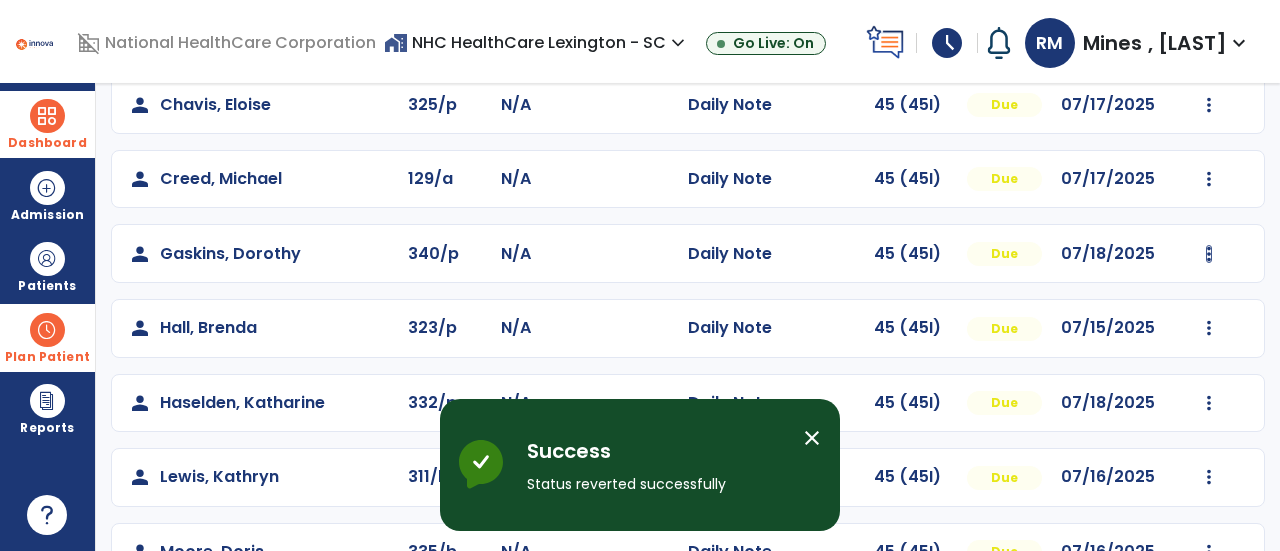 click at bounding box center (1209, 30) 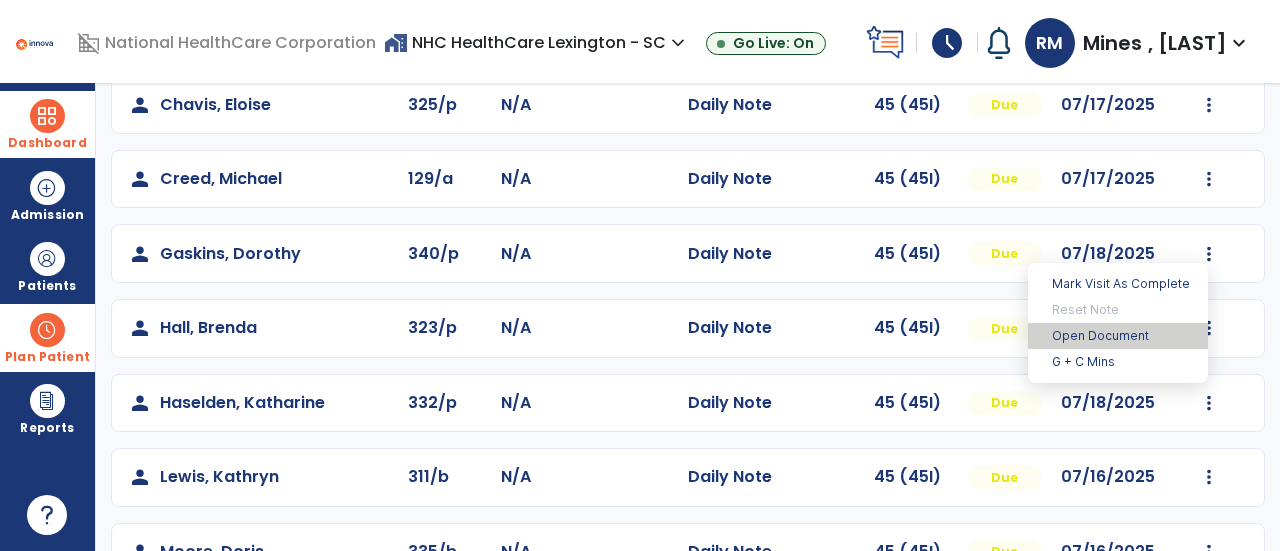 click on "Open Document" at bounding box center [1118, 336] 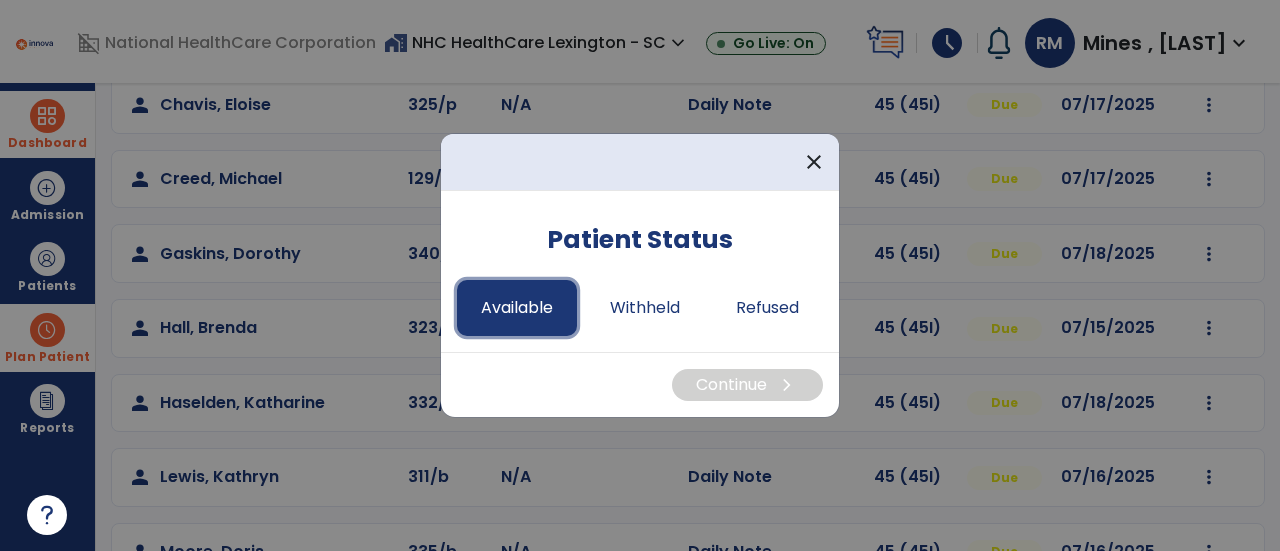 click on "Available" at bounding box center (517, 308) 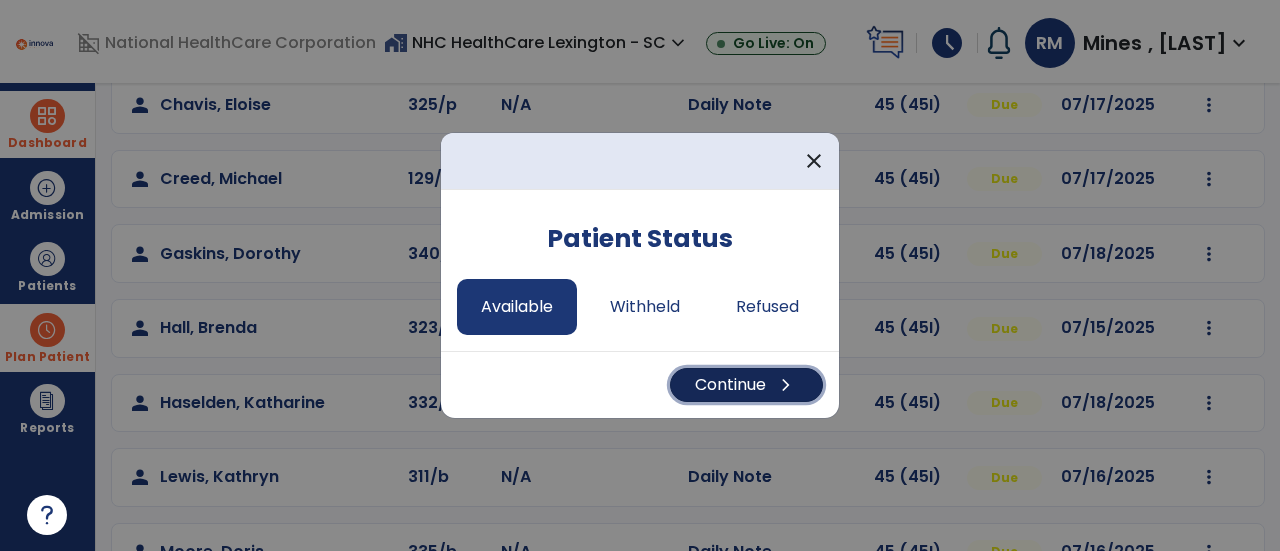 click on "Continue   chevron_right" at bounding box center (746, 385) 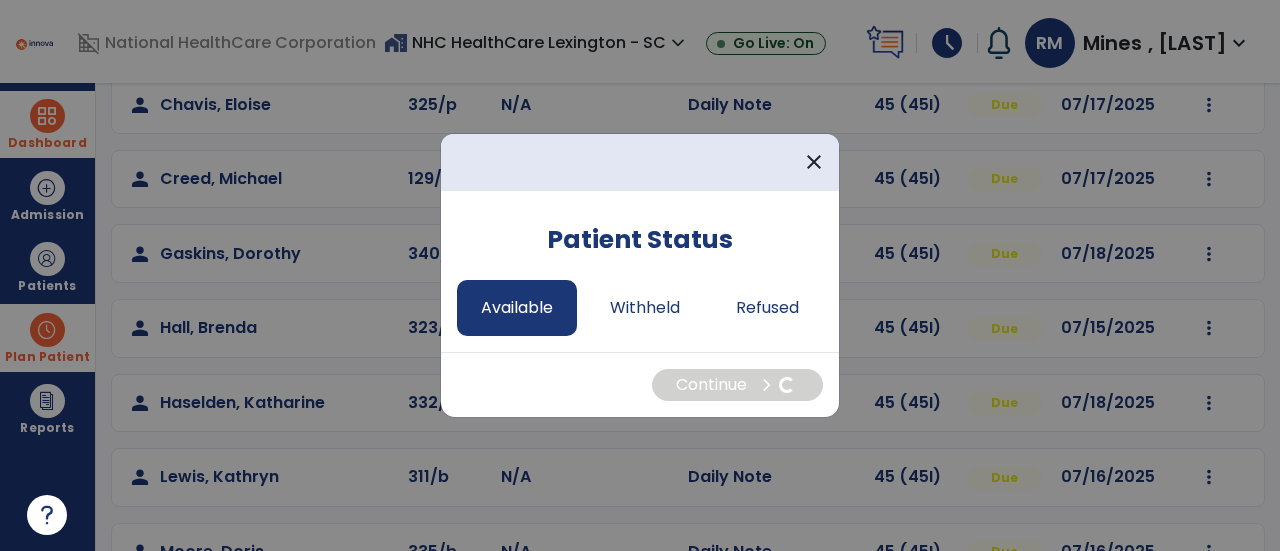 select on "*" 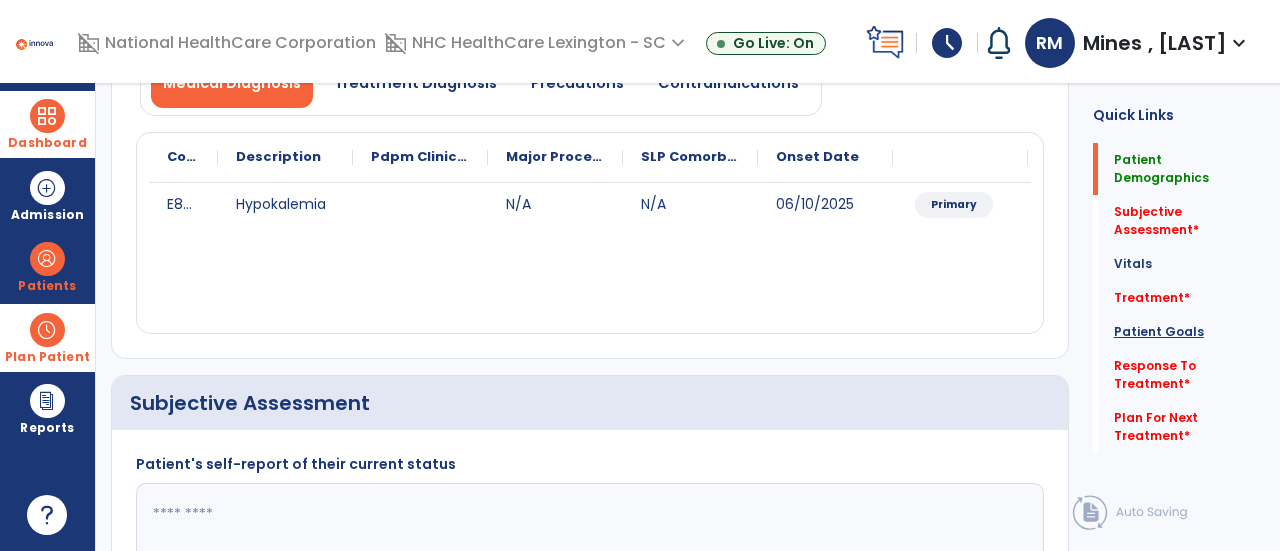 click on "Patient Goals" 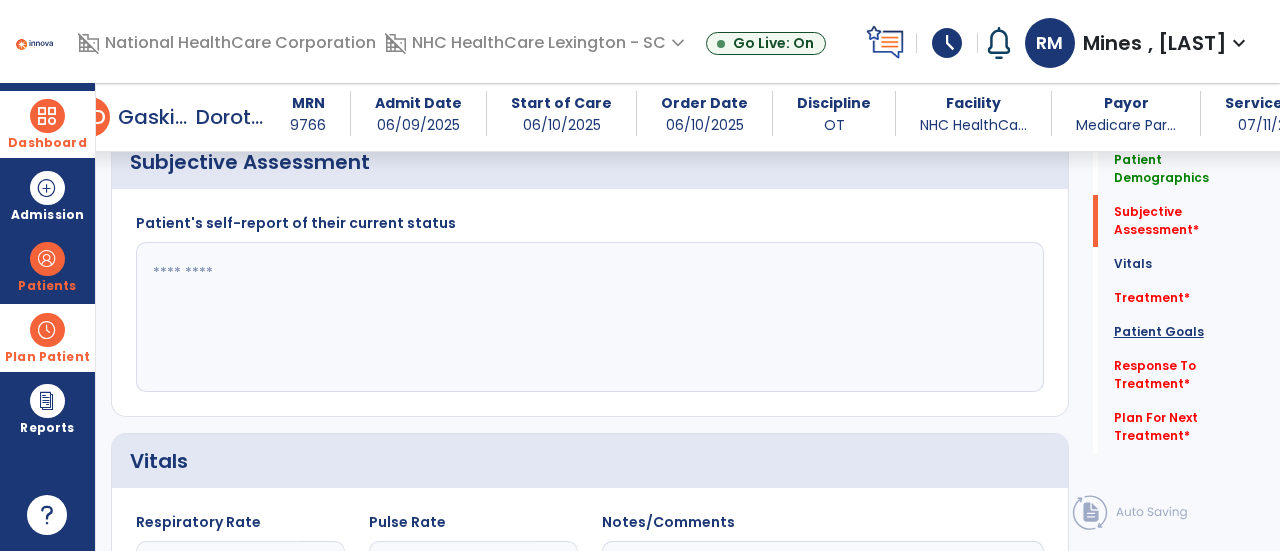 scroll, scrollTop: 0, scrollLeft: 0, axis: both 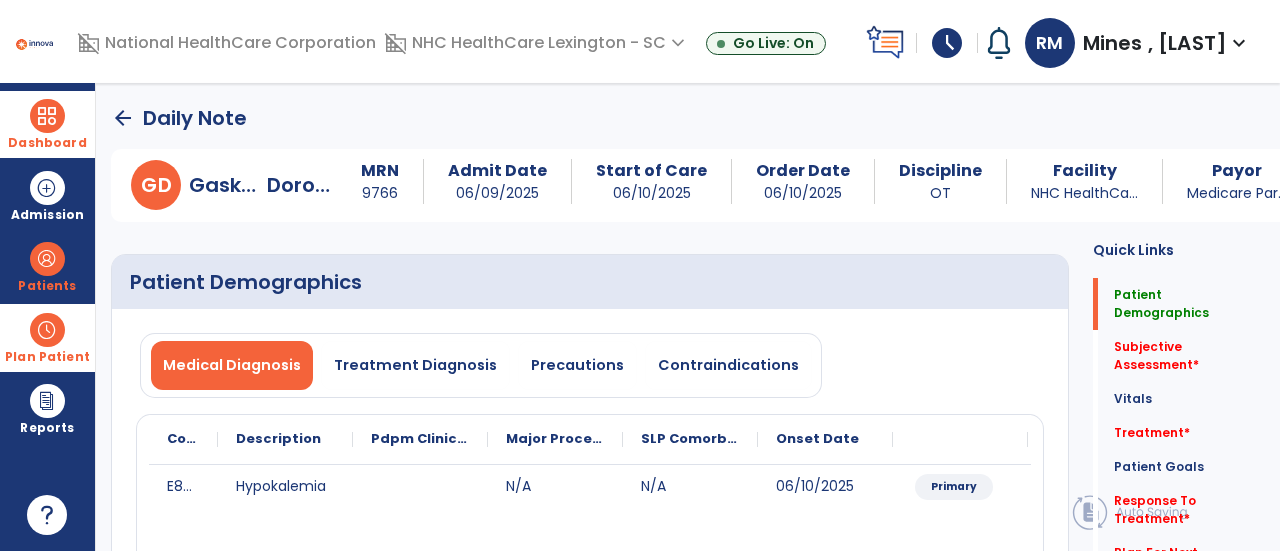 click on "arrow_back" 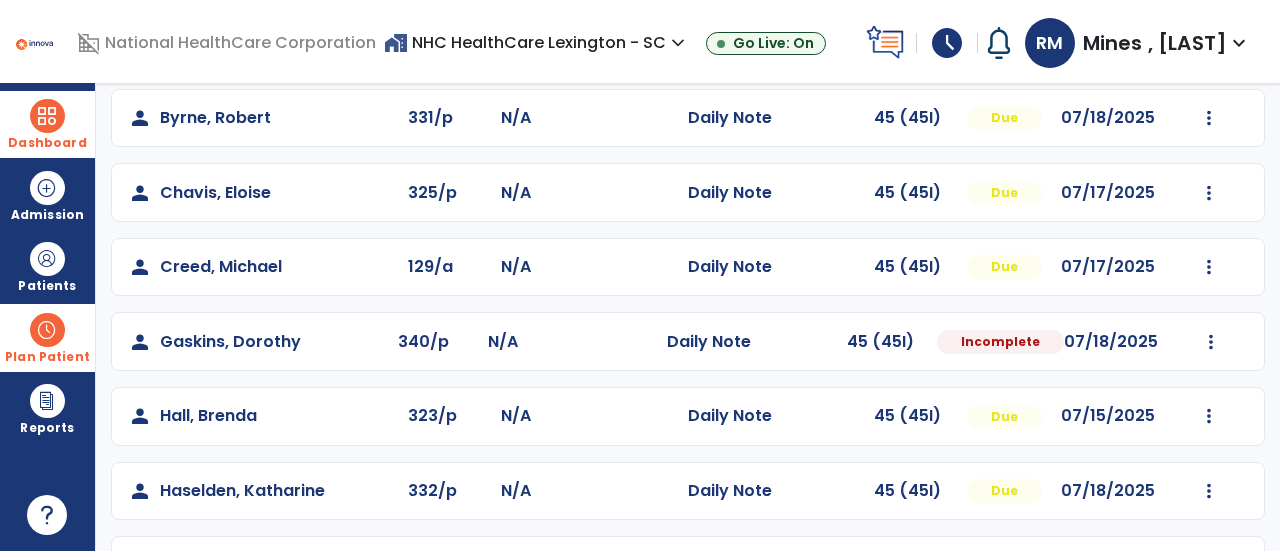 scroll, scrollTop: 198, scrollLeft: 0, axis: vertical 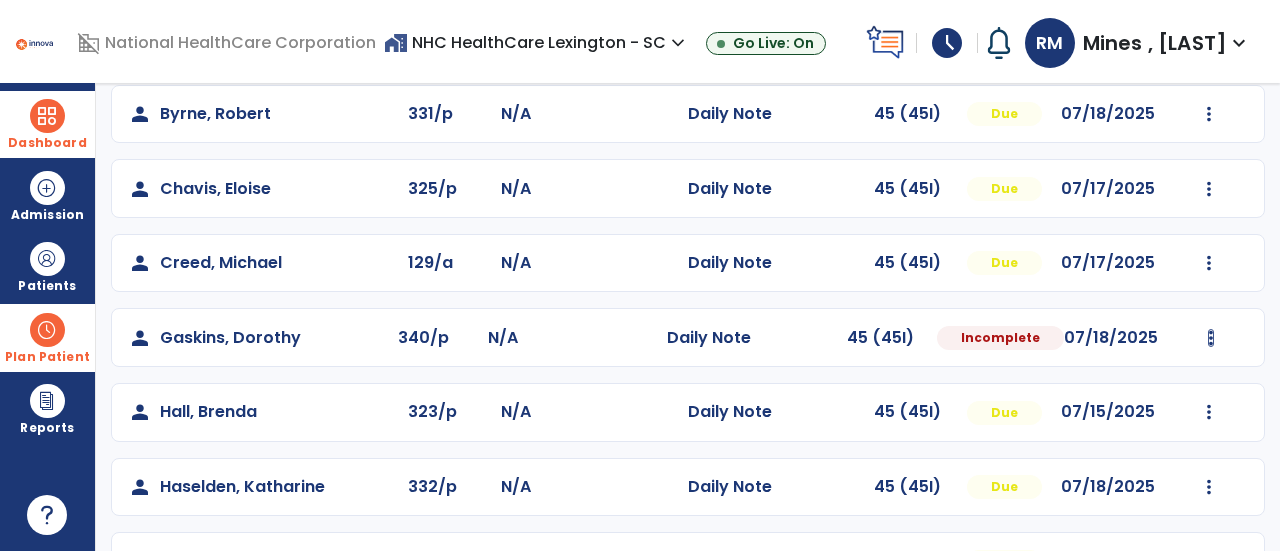 click at bounding box center (1209, 114) 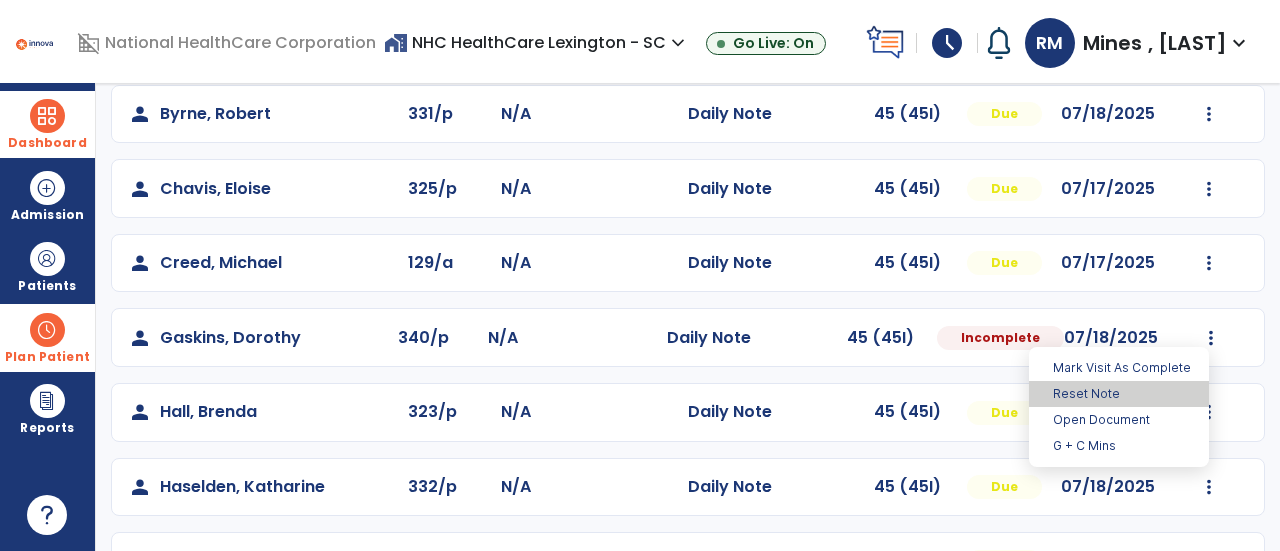 click on "Reset Note" at bounding box center (1119, 394) 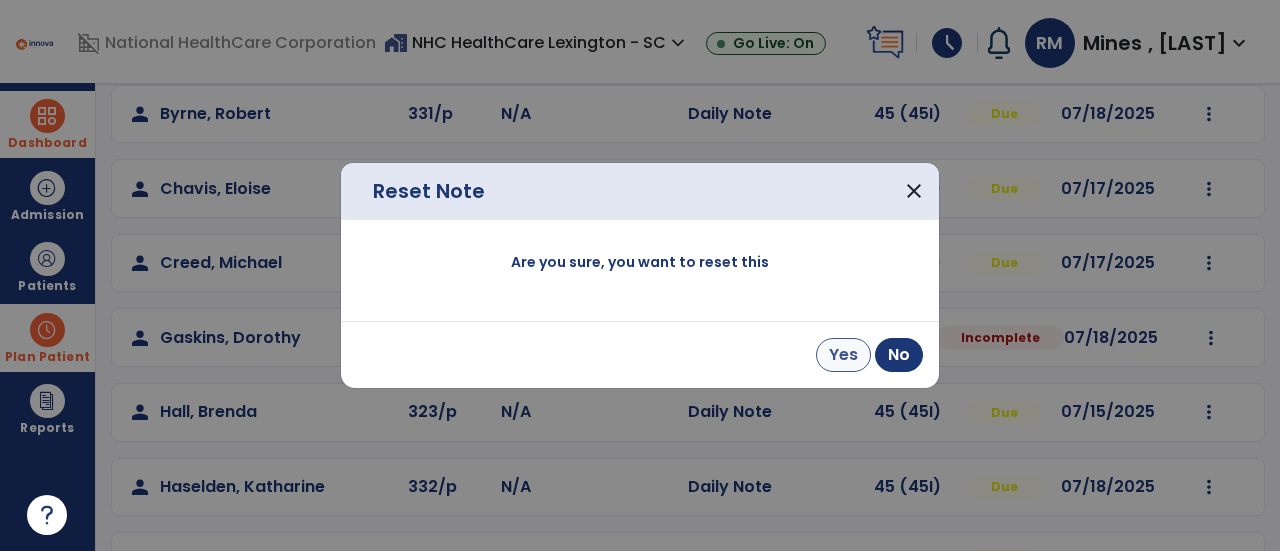click on "Yes" at bounding box center [843, 355] 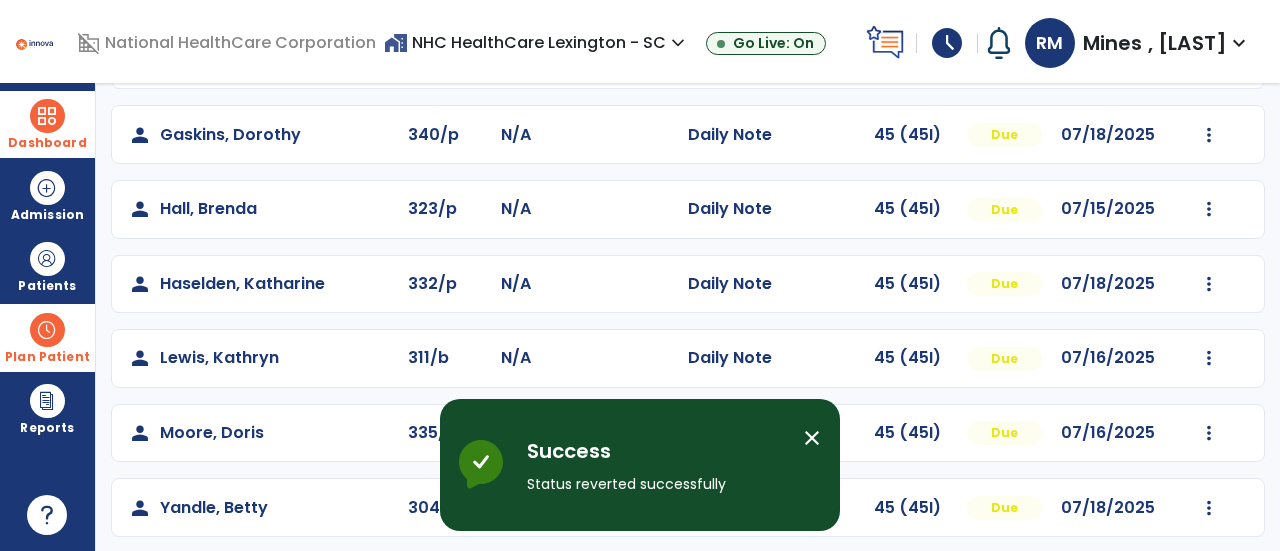 scroll, scrollTop: 407, scrollLeft: 0, axis: vertical 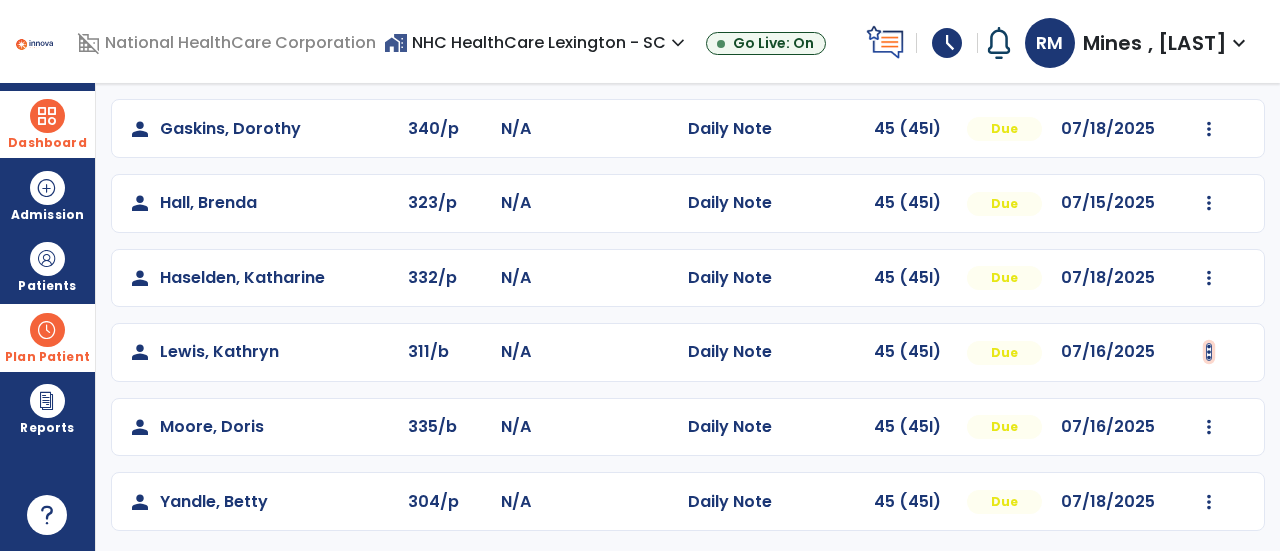 click at bounding box center [1209, -95] 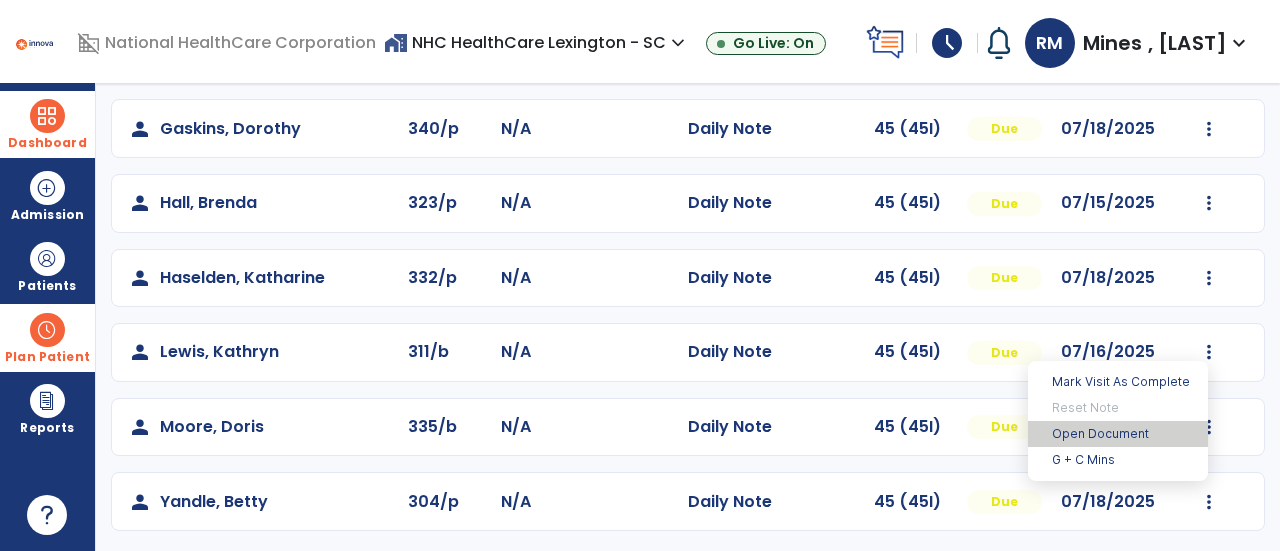 click on "Open Document" at bounding box center [1118, 434] 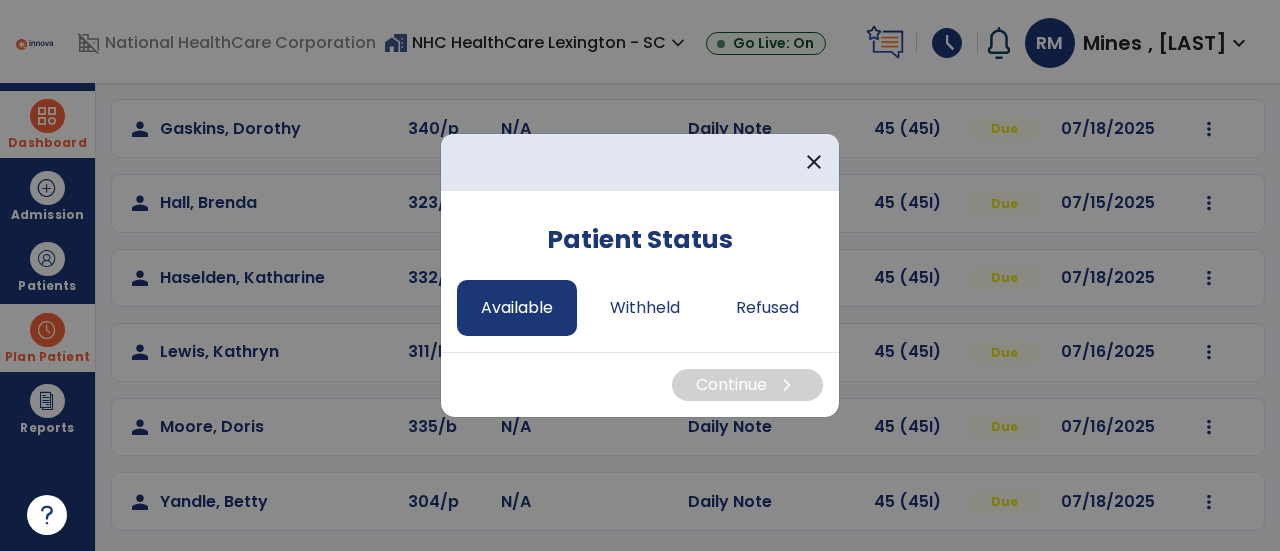 click on "Available" at bounding box center (517, 308) 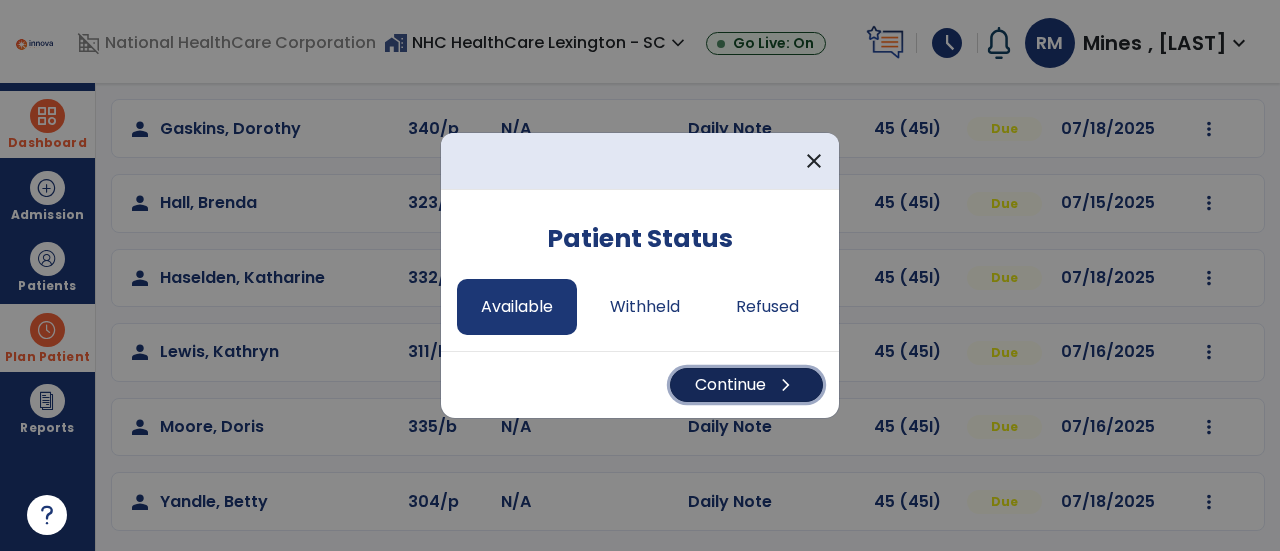 click on "Continue   chevron_right" at bounding box center [746, 385] 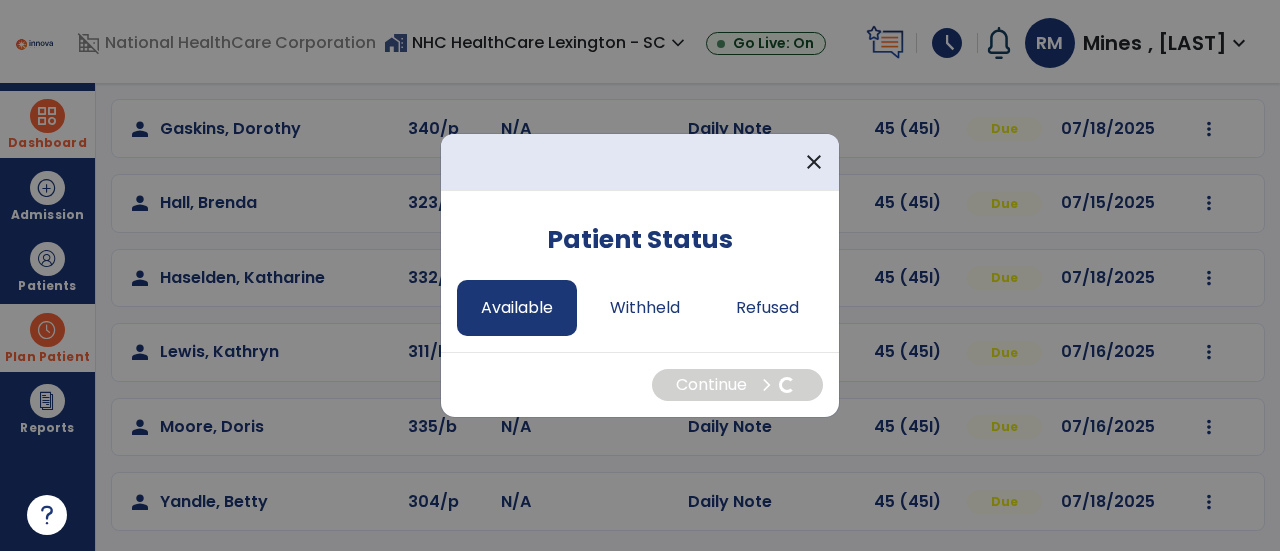 select on "*" 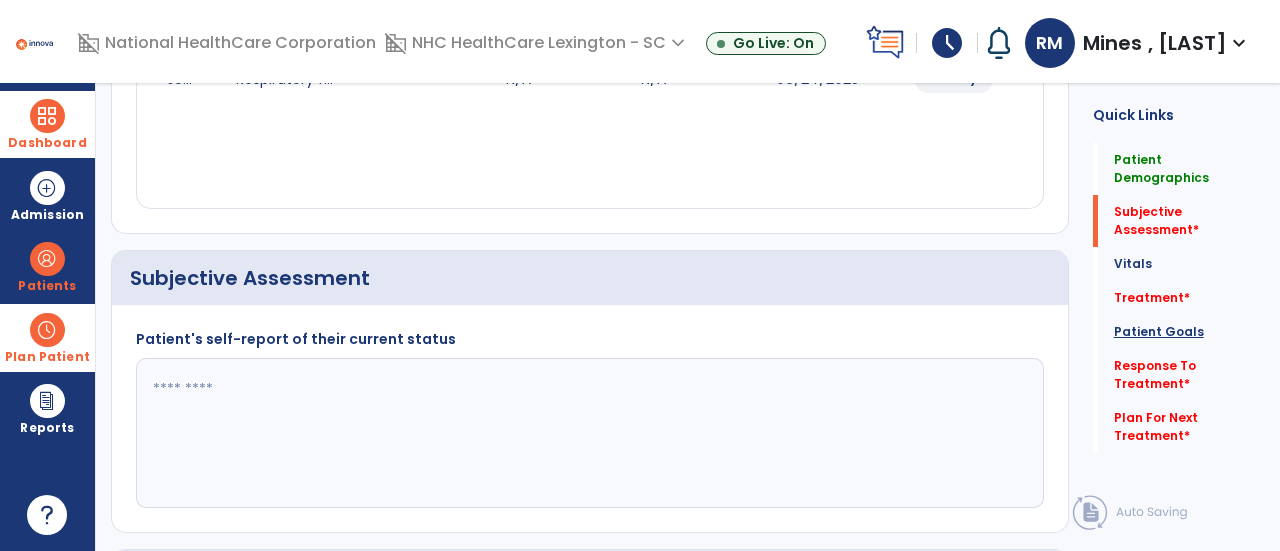 click on "Patient Goals" 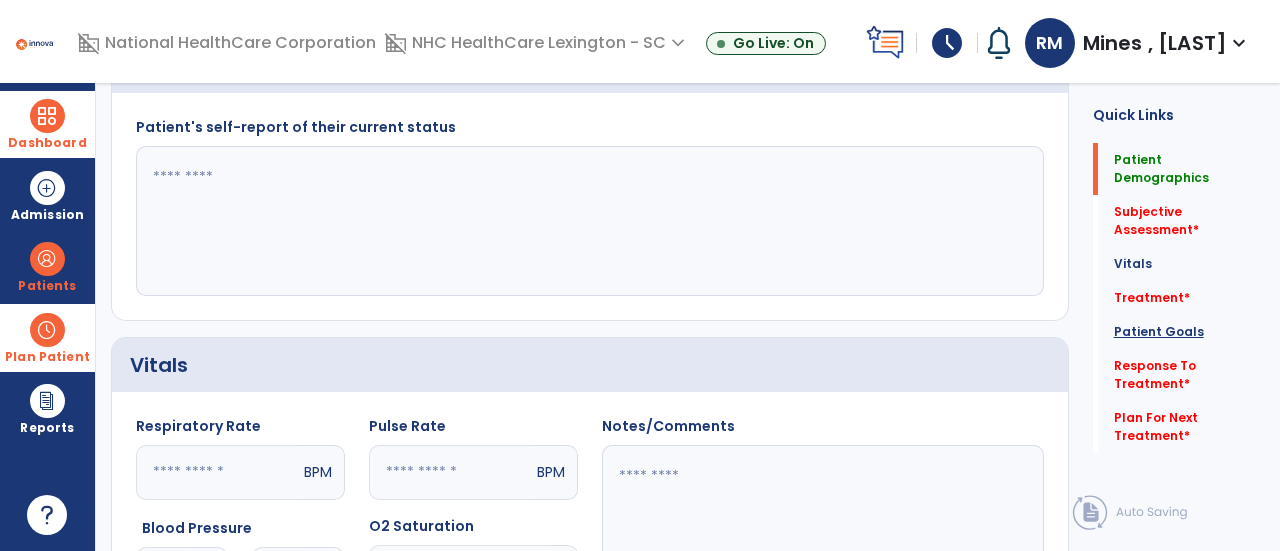 scroll, scrollTop: 0, scrollLeft: 0, axis: both 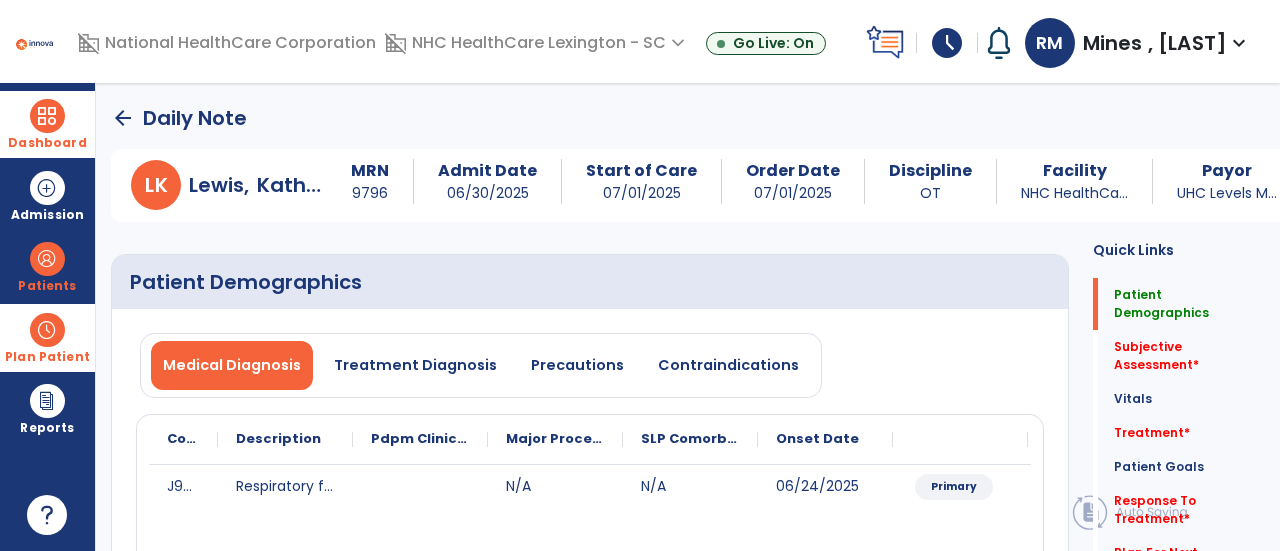 click on "arrow_back" 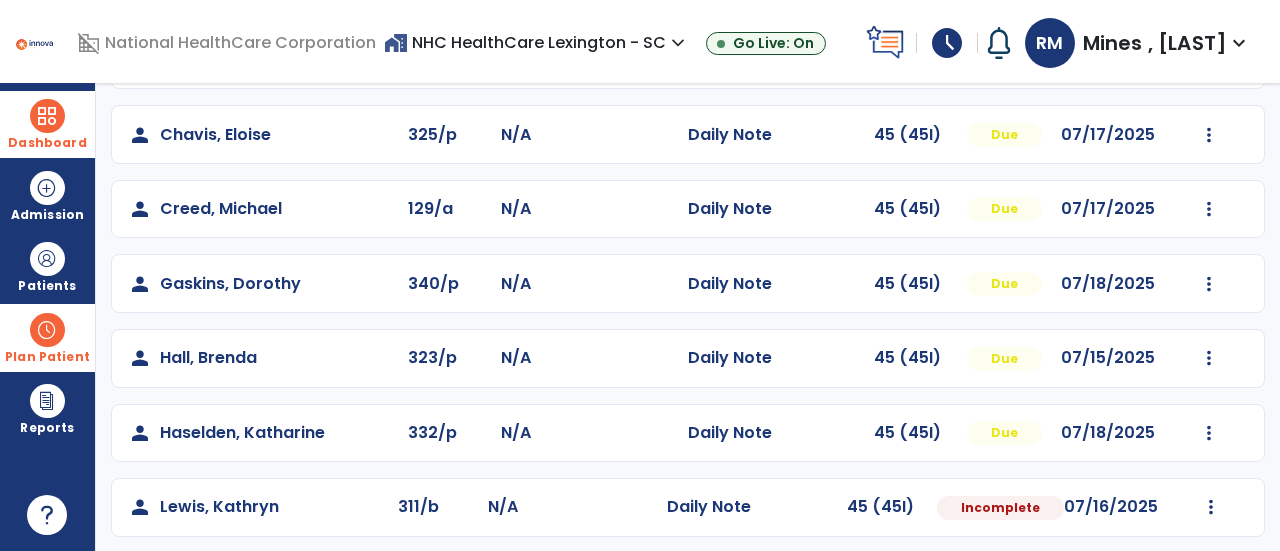 scroll, scrollTop: 407, scrollLeft: 0, axis: vertical 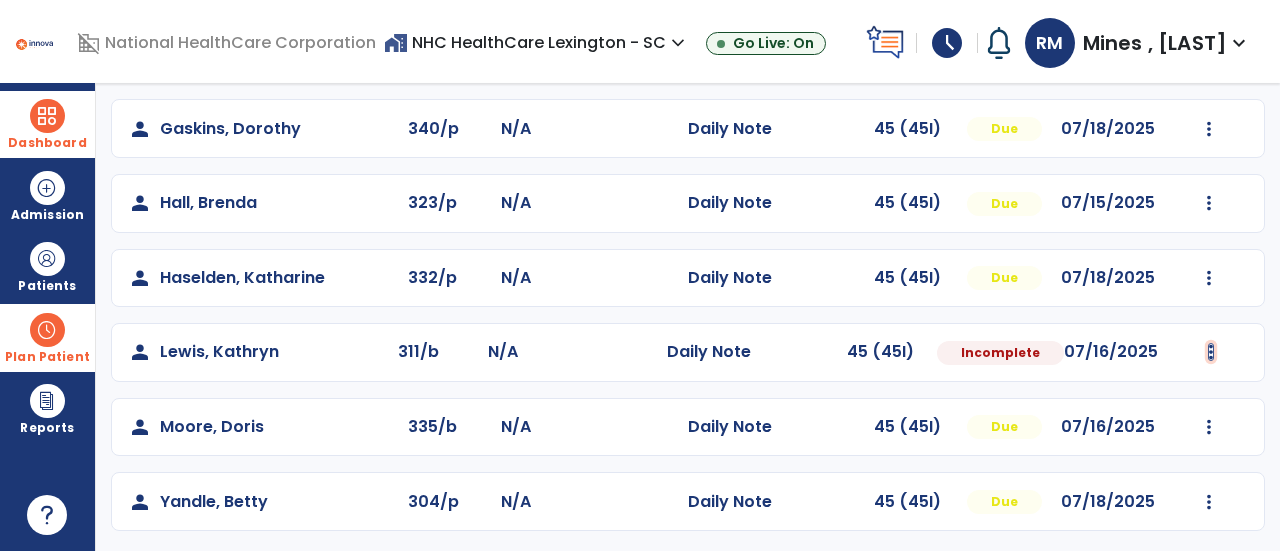 click at bounding box center [1209, -95] 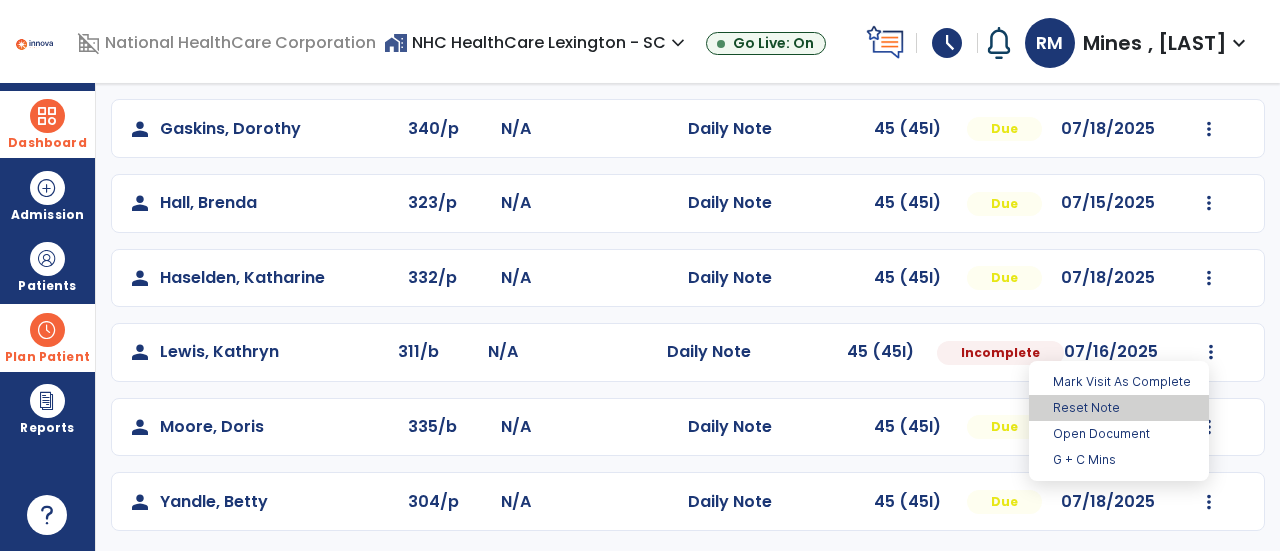 click on "Reset Note" at bounding box center (1119, 408) 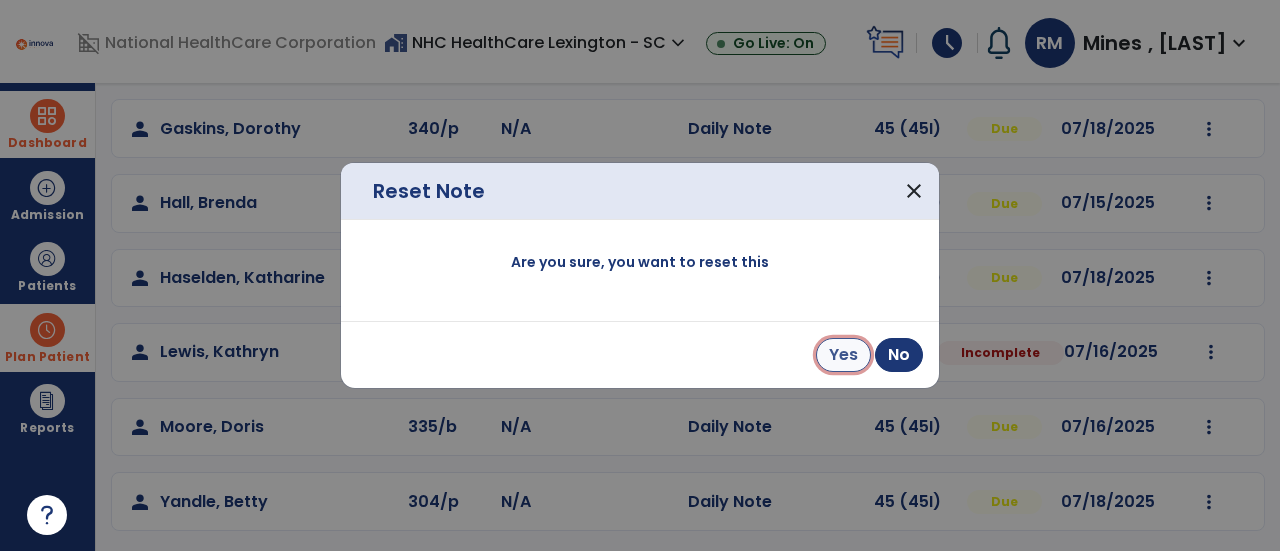 click on "Yes" at bounding box center (843, 355) 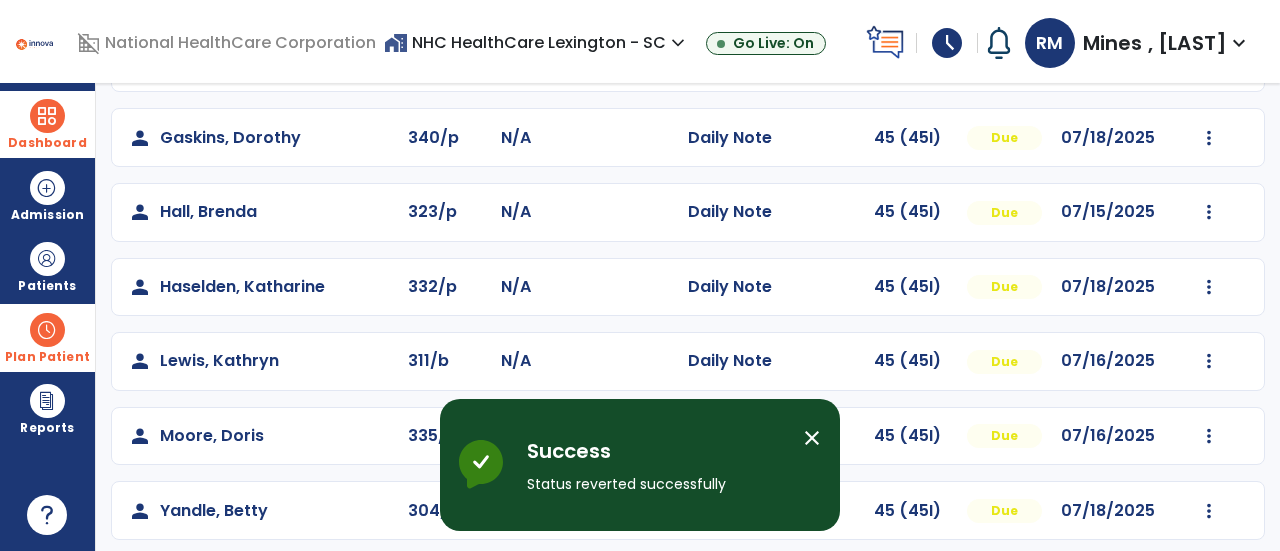 scroll, scrollTop: 407, scrollLeft: 0, axis: vertical 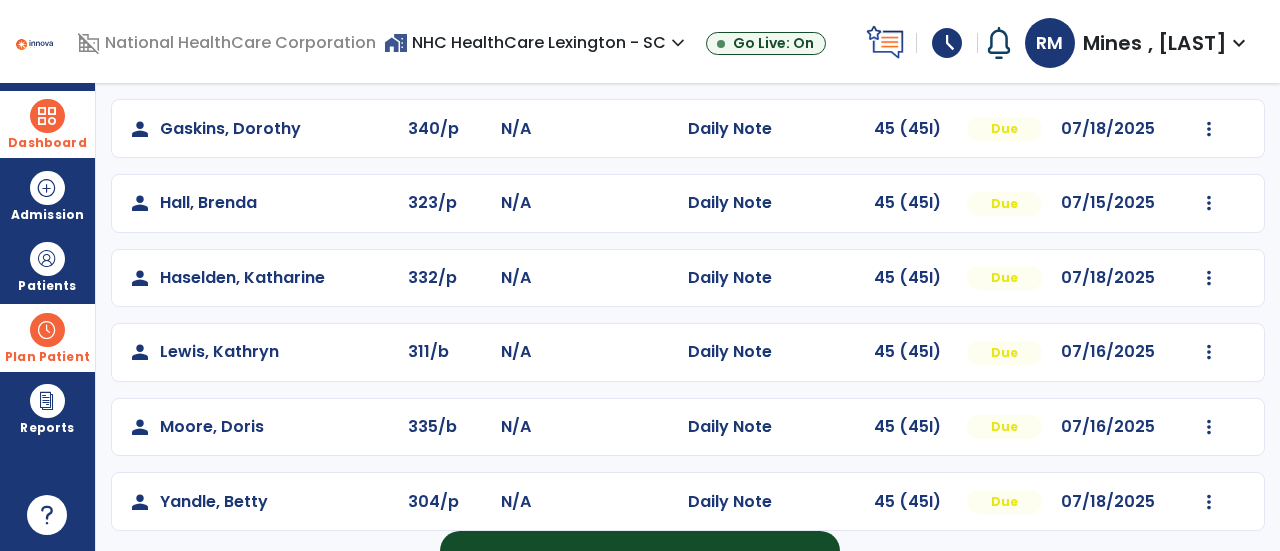 click on "person   Moore, [LAST]  335/b N/A  Daily Note   45 (45I)  Due 07/16/2025  Mark Visit As Complete   Reset Note   Open Document   G + C Mins" 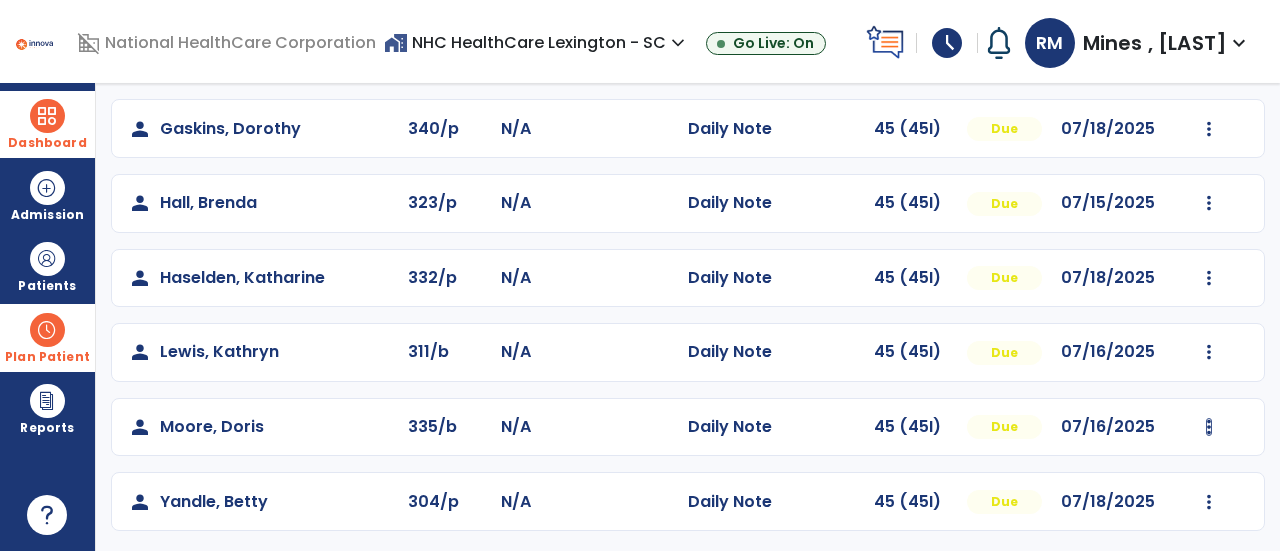 click at bounding box center (1209, -95) 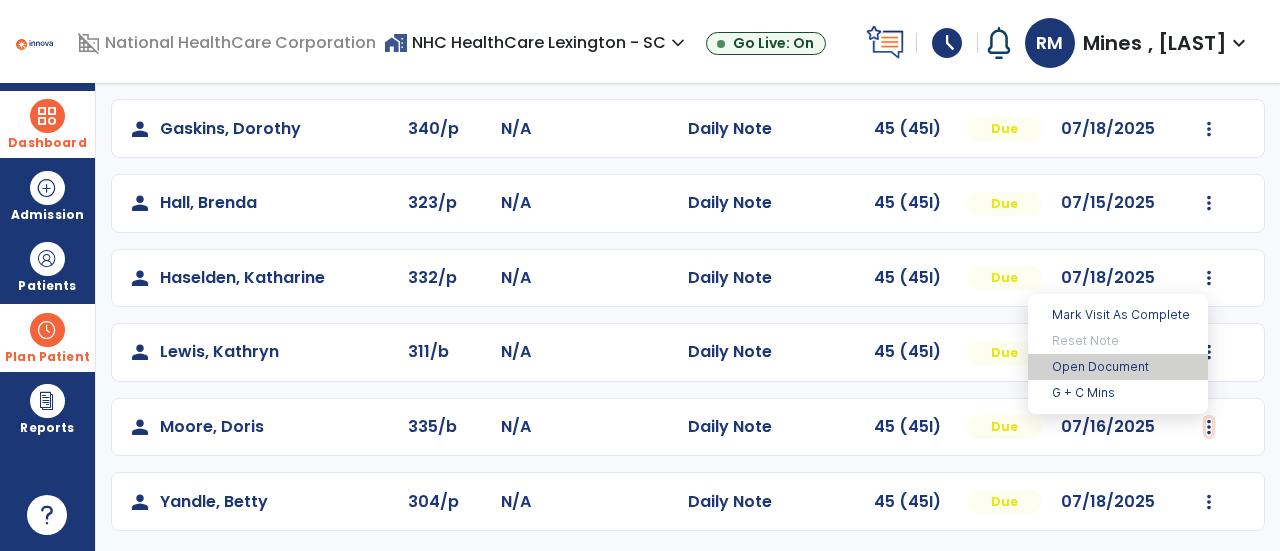 click on "Open Document" at bounding box center [1118, 367] 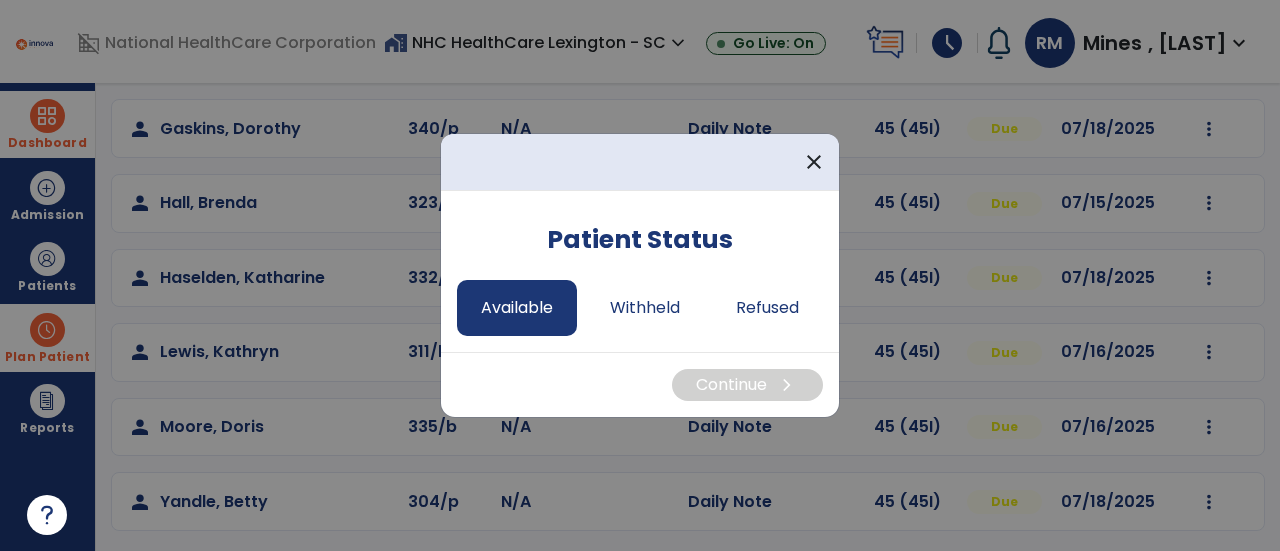 click on "Available" at bounding box center [517, 308] 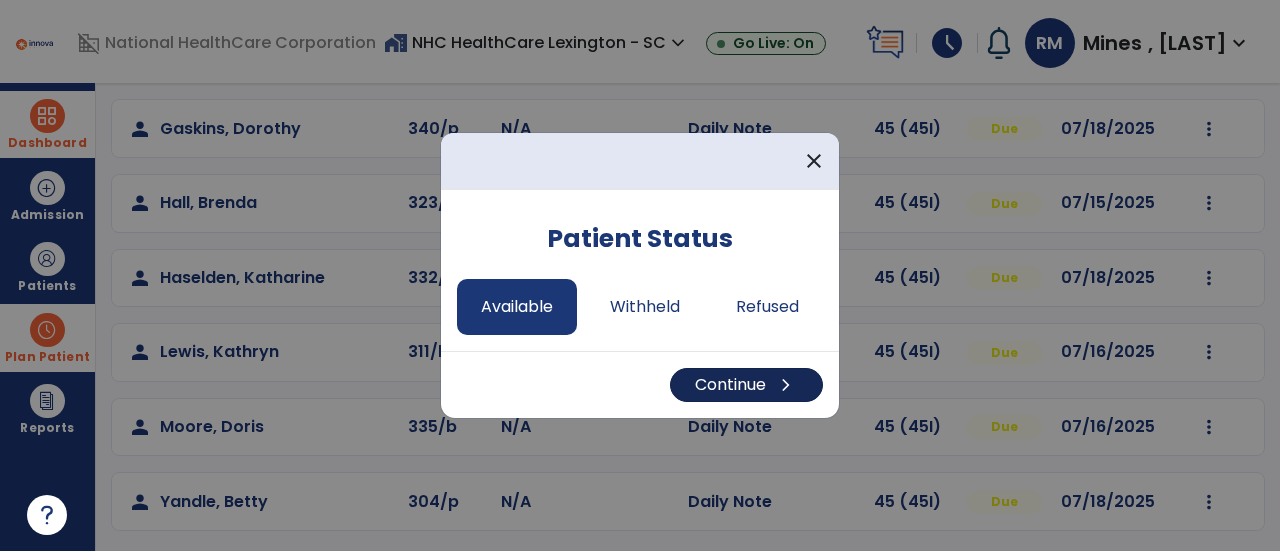 click on "Continue   chevron_right" at bounding box center (746, 385) 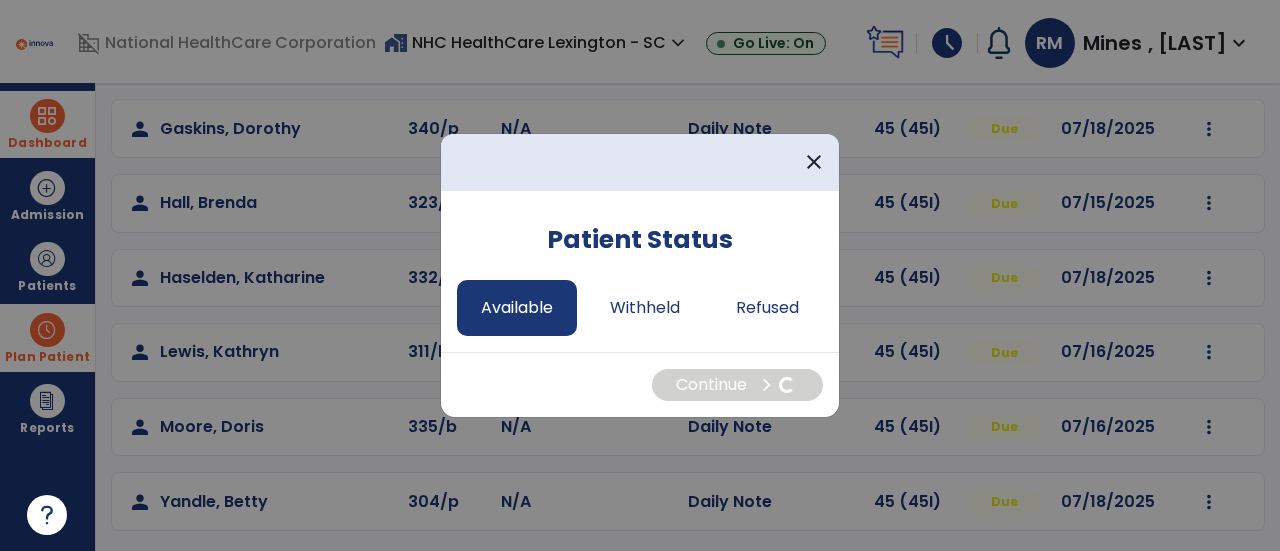 select on "*" 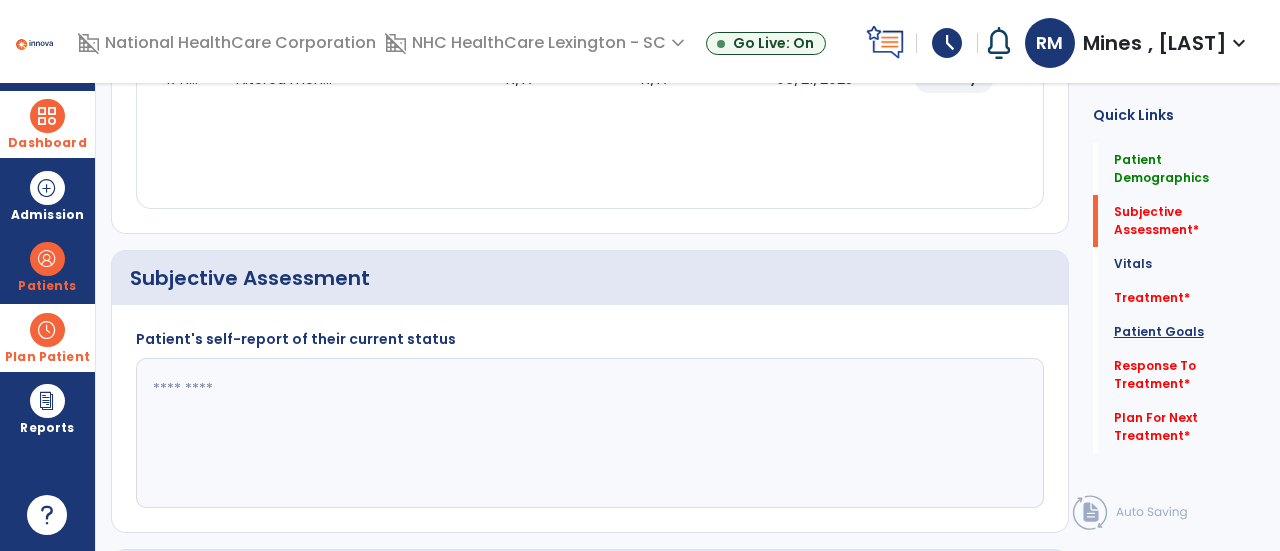 click on "Patient Goals" 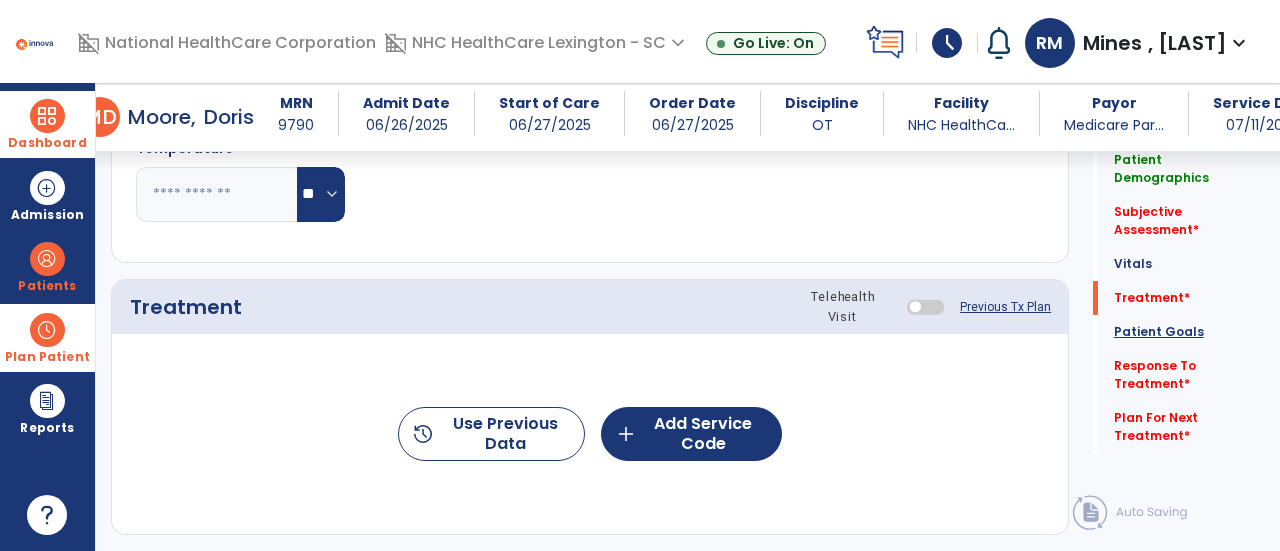 scroll, scrollTop: 0, scrollLeft: 0, axis: both 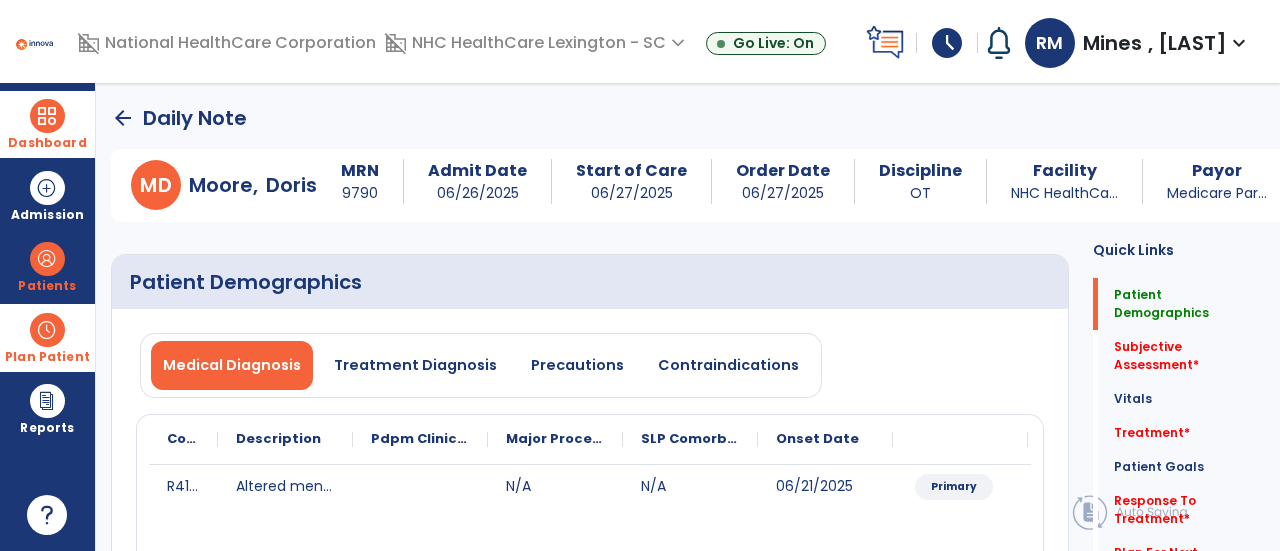 click at bounding box center (47, 116) 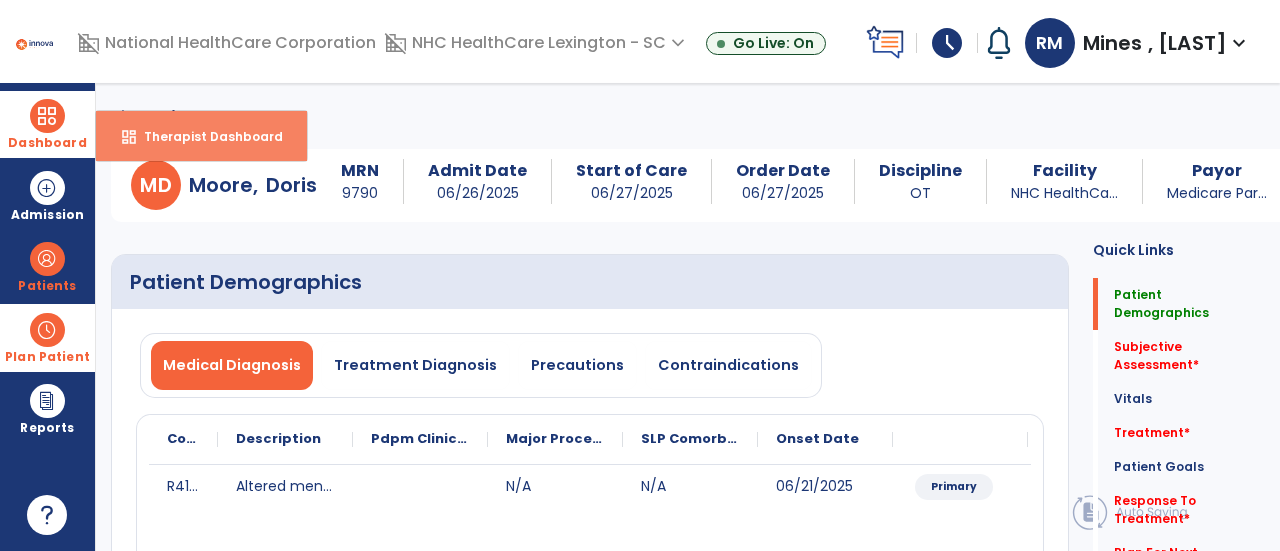 click on "dashboard  Therapist Dashboard" at bounding box center [201, 136] 